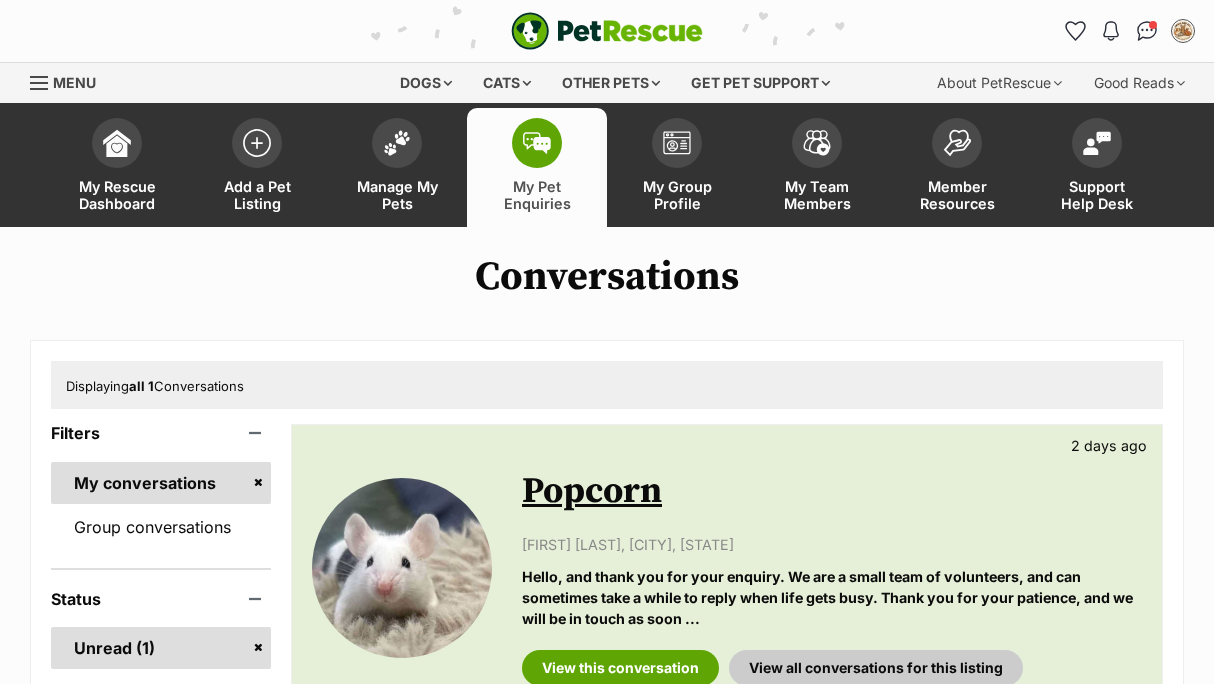 scroll, scrollTop: 0, scrollLeft: 0, axis: both 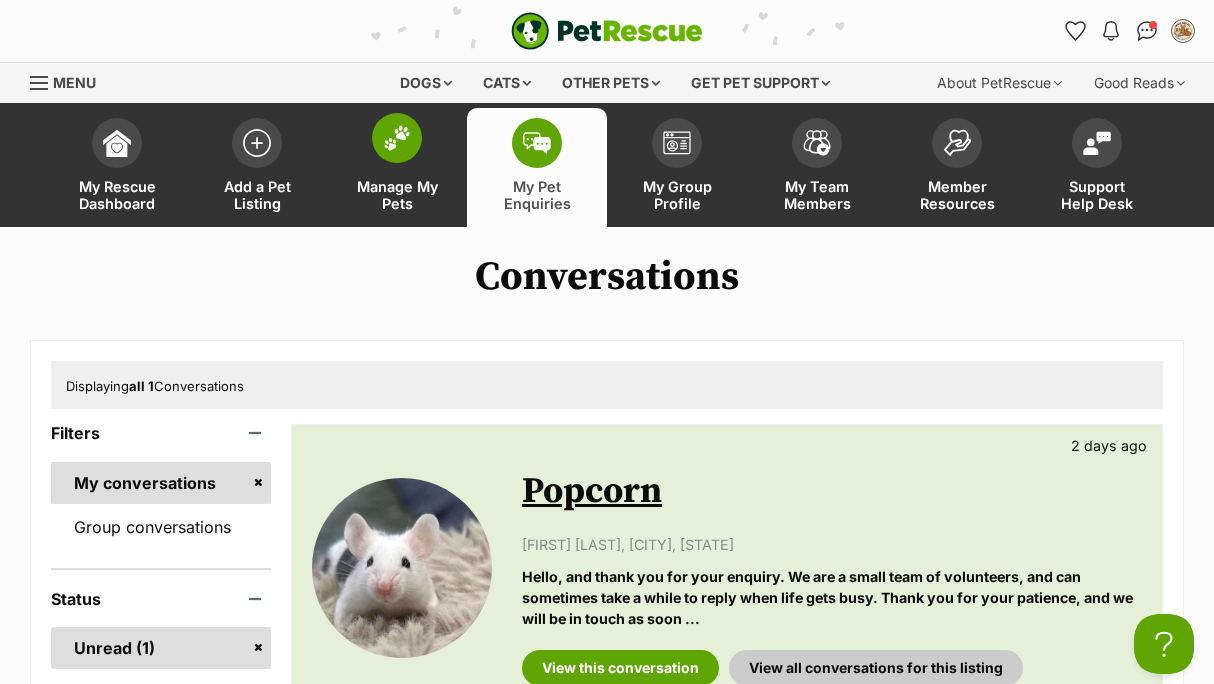 click at bounding box center [397, 138] 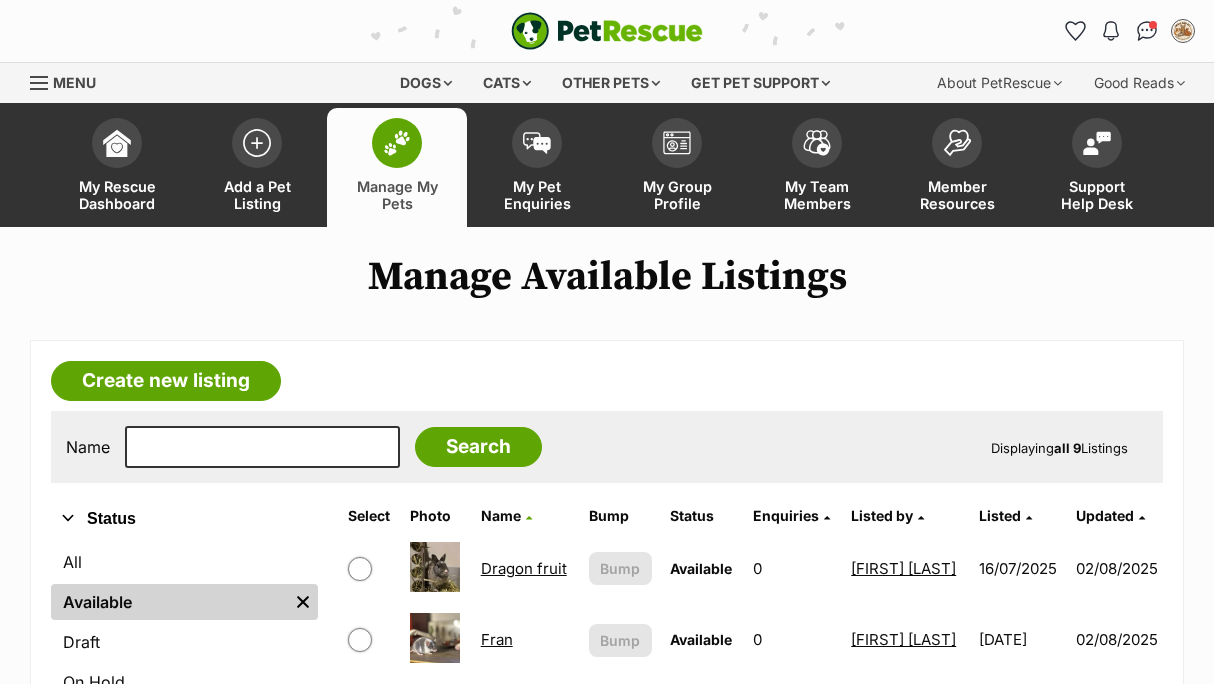 scroll, scrollTop: 267, scrollLeft: 0, axis: vertical 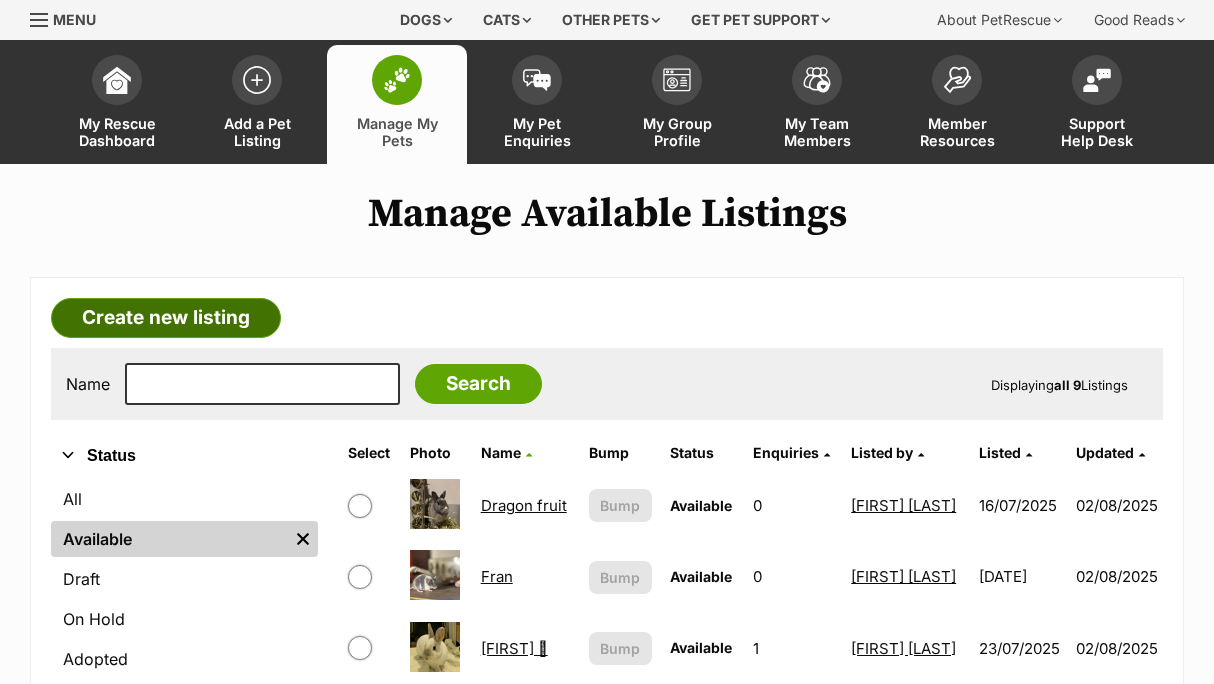click on "Create new listing" at bounding box center (166, 318) 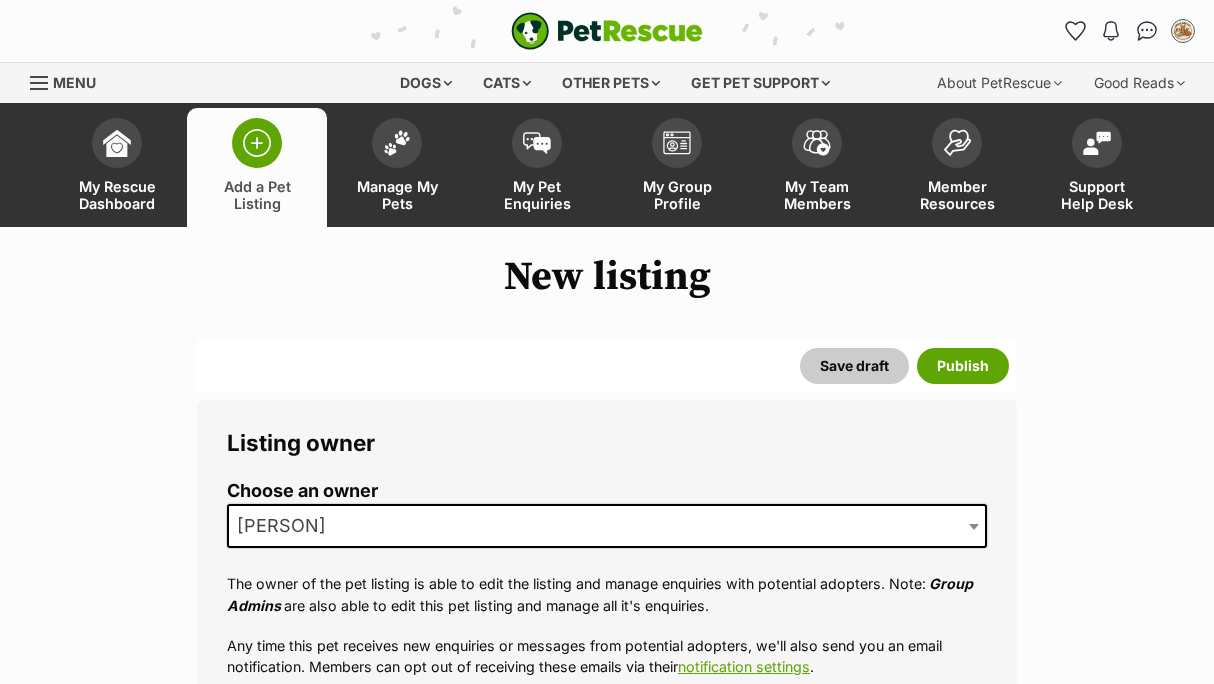 scroll, scrollTop: 0, scrollLeft: 0, axis: both 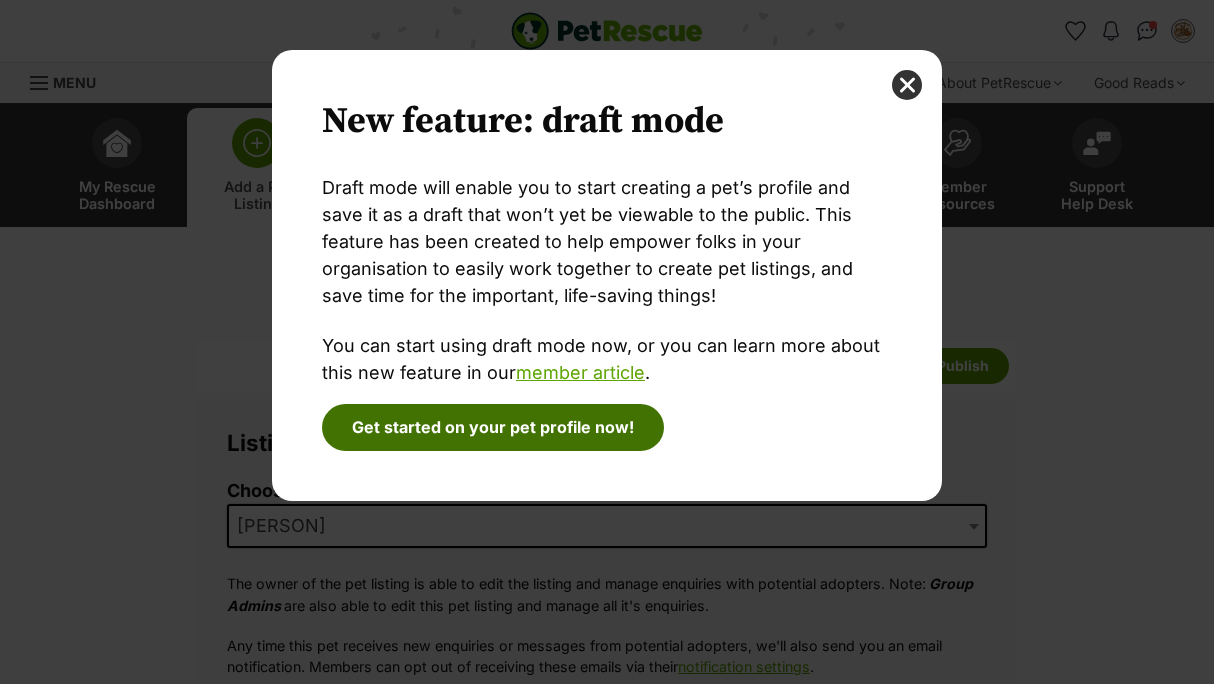 click on "Get started on your pet profile now!" at bounding box center (493, 427) 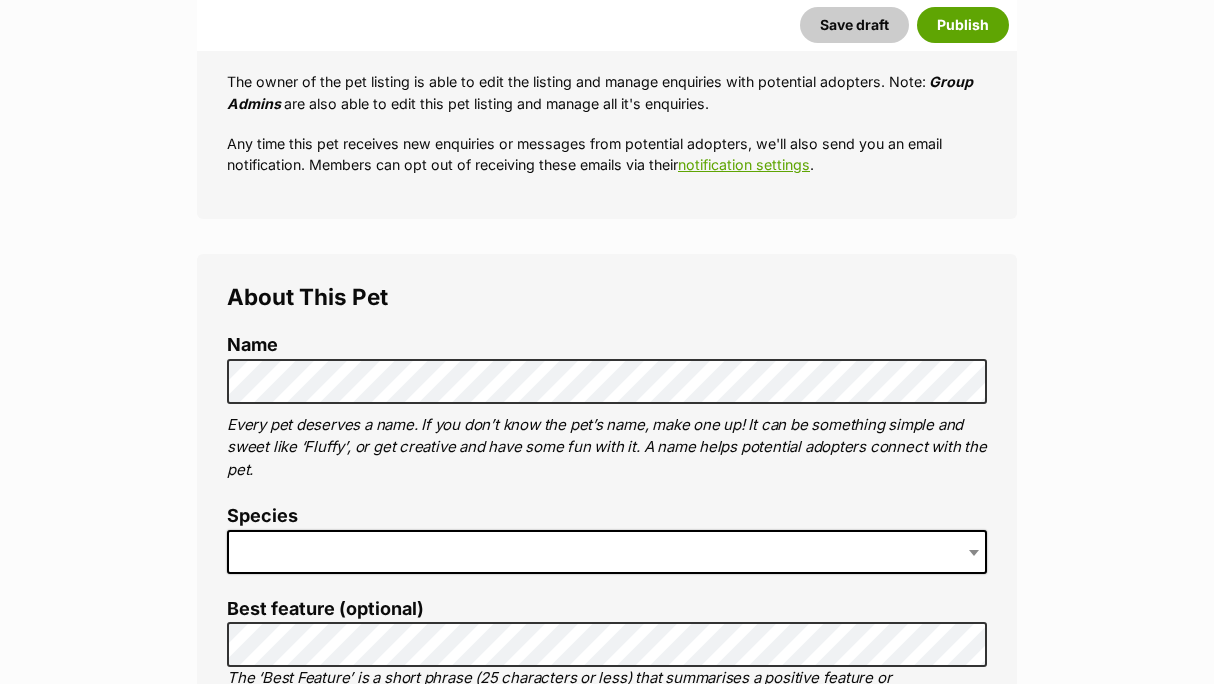 scroll, scrollTop: 504, scrollLeft: 0, axis: vertical 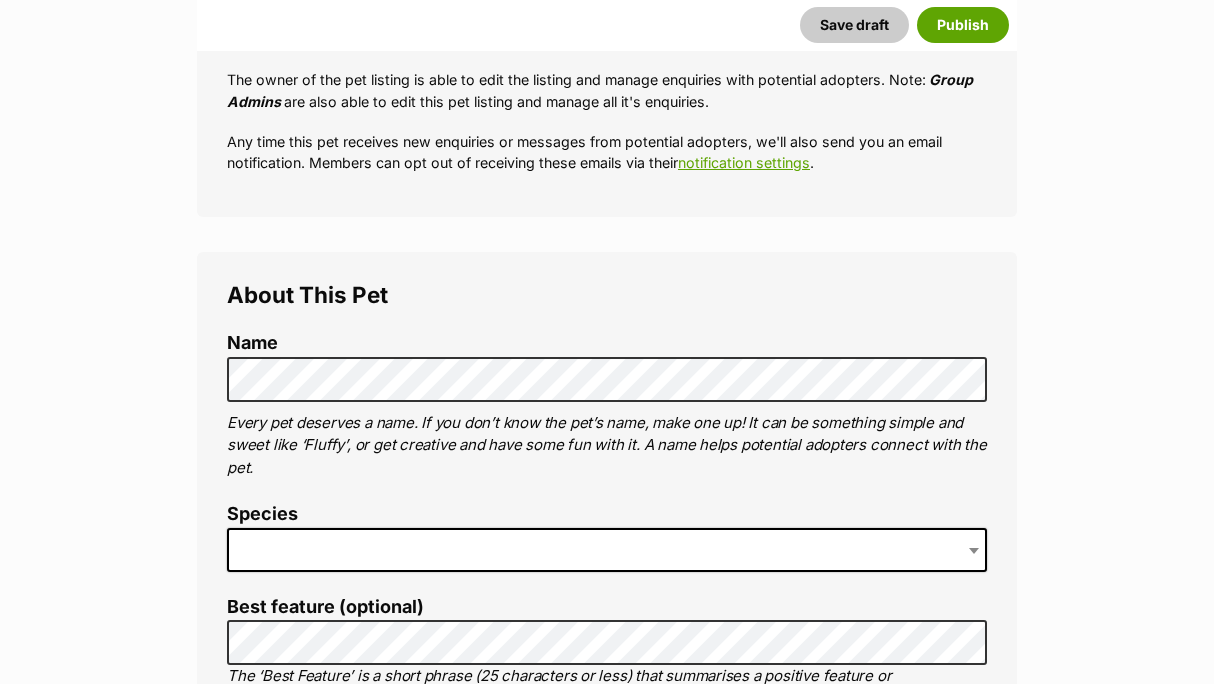 click at bounding box center [607, 550] 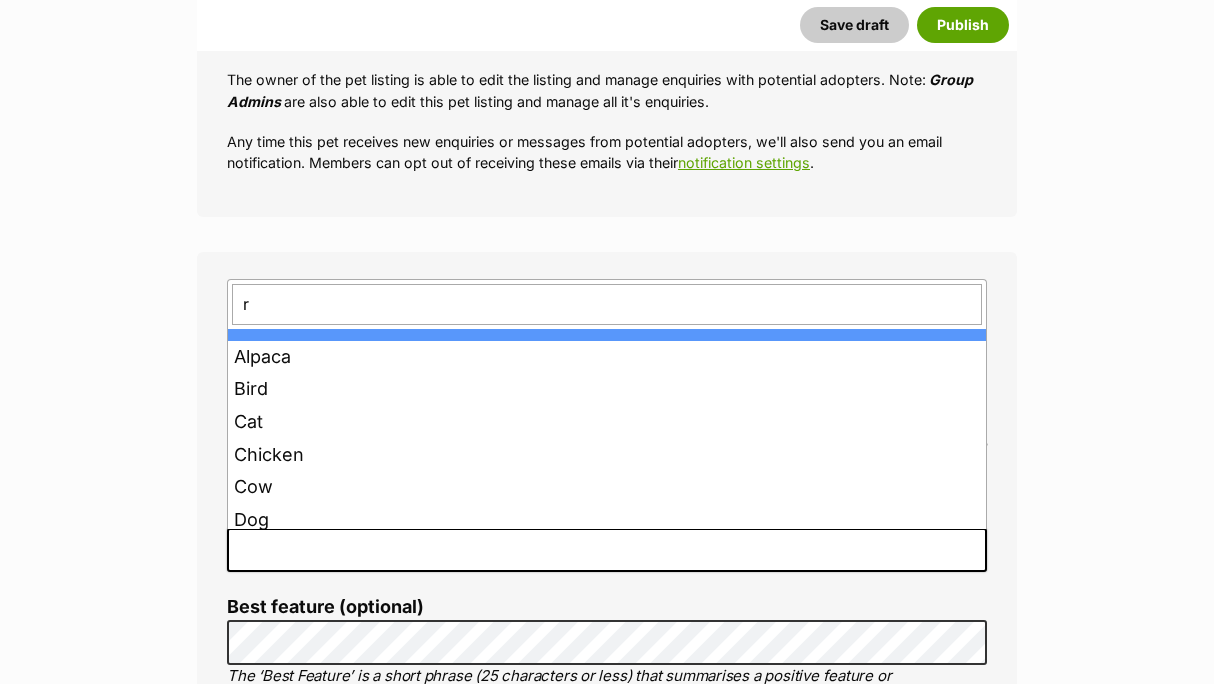 type on "ra" 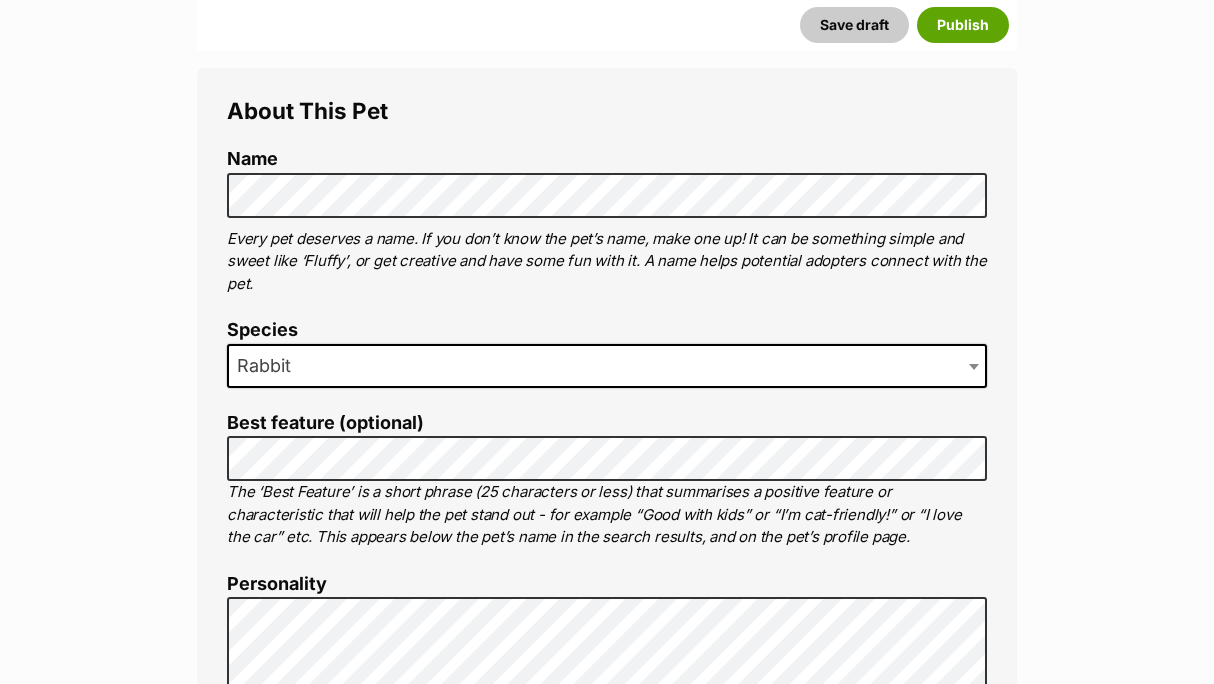 scroll, scrollTop: 690, scrollLeft: 0, axis: vertical 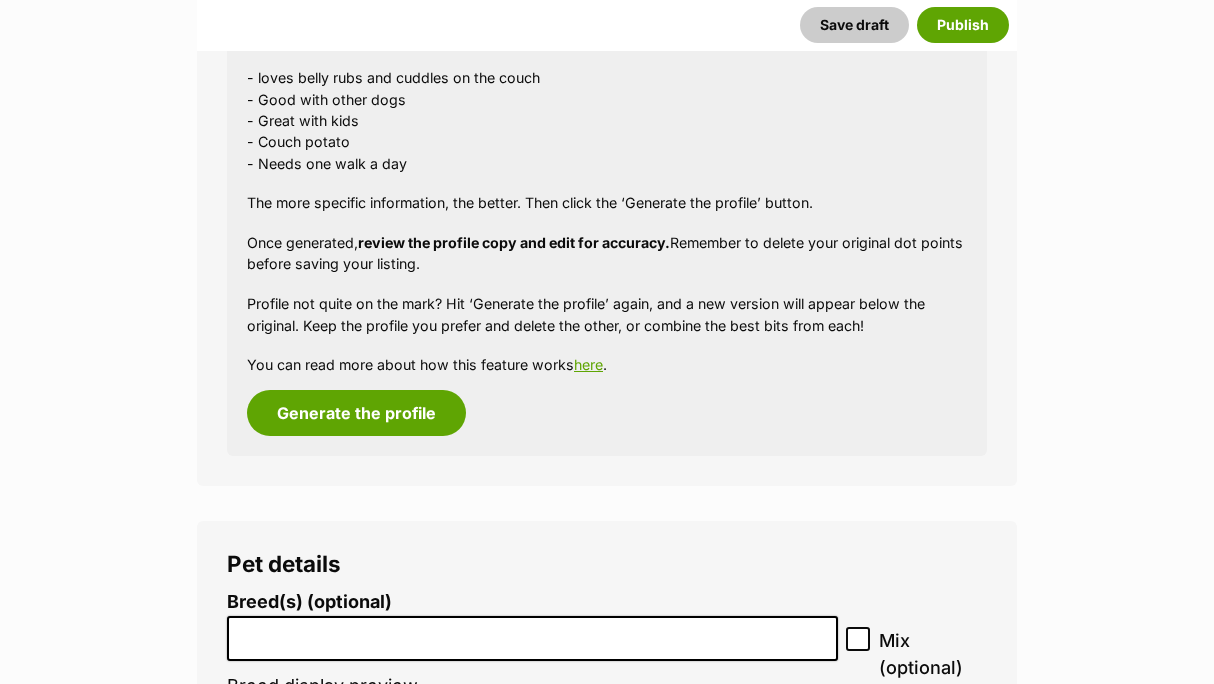 click on "Generate a profile using AI
Beta
This tool will create a pet profile description. It uses listing information (ie; name, gender), plus personality trait dot points.
Start by adding your pet’s name and best feature, then in the ‘Personality’ text box, use the dash symbol (-) to write a list of the pet’s specific details and traits. E.g.:
- loves belly rubs and cuddles on the couch
- Good with other dogs
- Great with kids
- Couch potato
- Needs one walk a day
The more specific information, the better. Then click the ‘Generate the profile’ button.
Once generated,
review the profile copy and edit for accuracy.
Remember to delete your original dot points before saving your listing.
Profile not quite on the mark? Hit ‘Generate the profile’ again, and a new version will appear below the original. Keep the profile you prefer and delete the other, or combine the best bits from each!
You can read more about how this feature works
here .
Generate the profile" at bounding box center [607, 176] 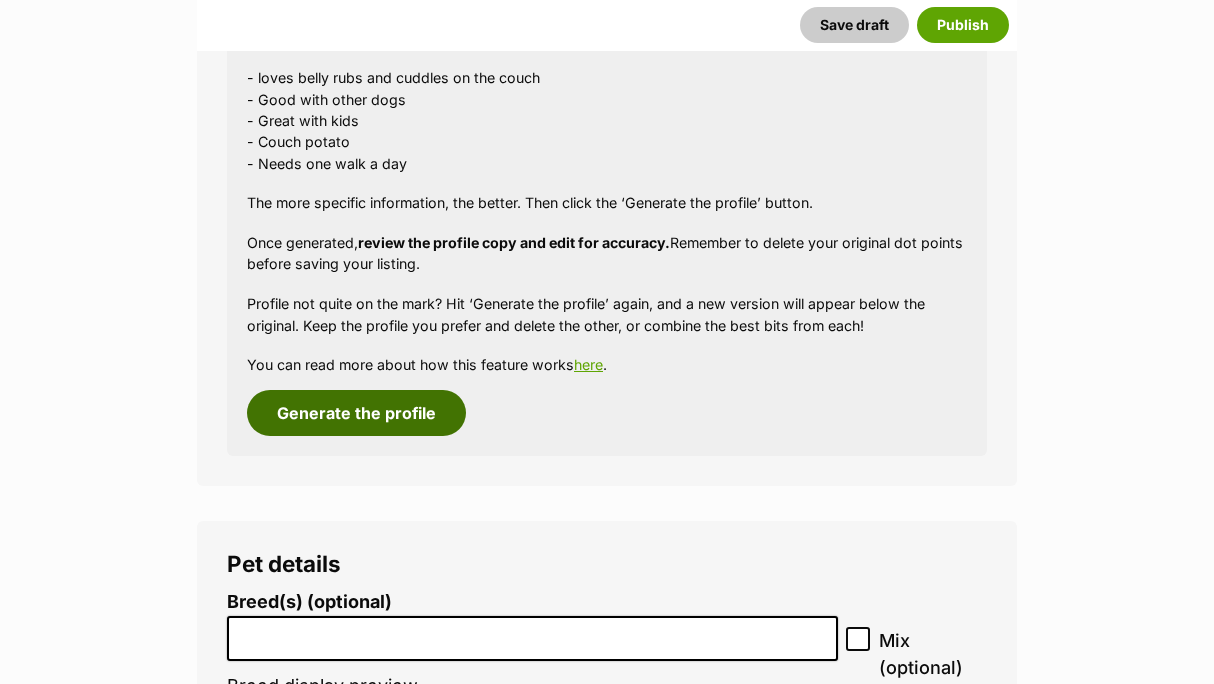 click on "Generate the profile" at bounding box center [356, 413] 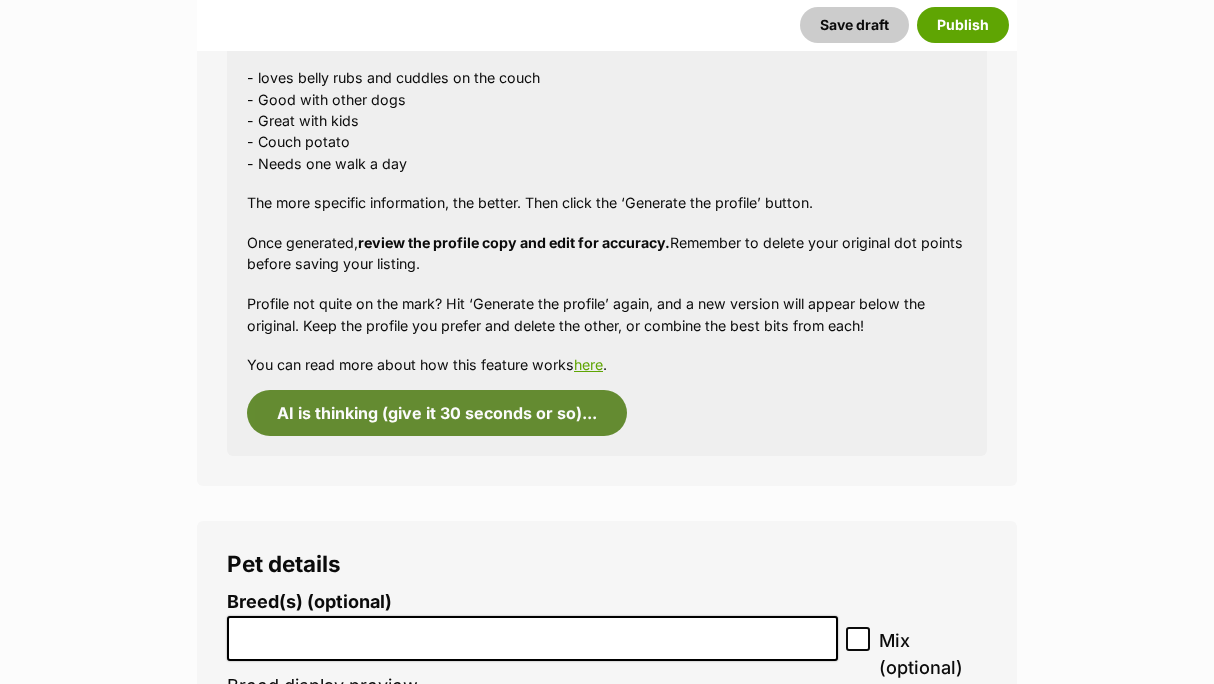 scroll, scrollTop: 2101, scrollLeft: 0, axis: vertical 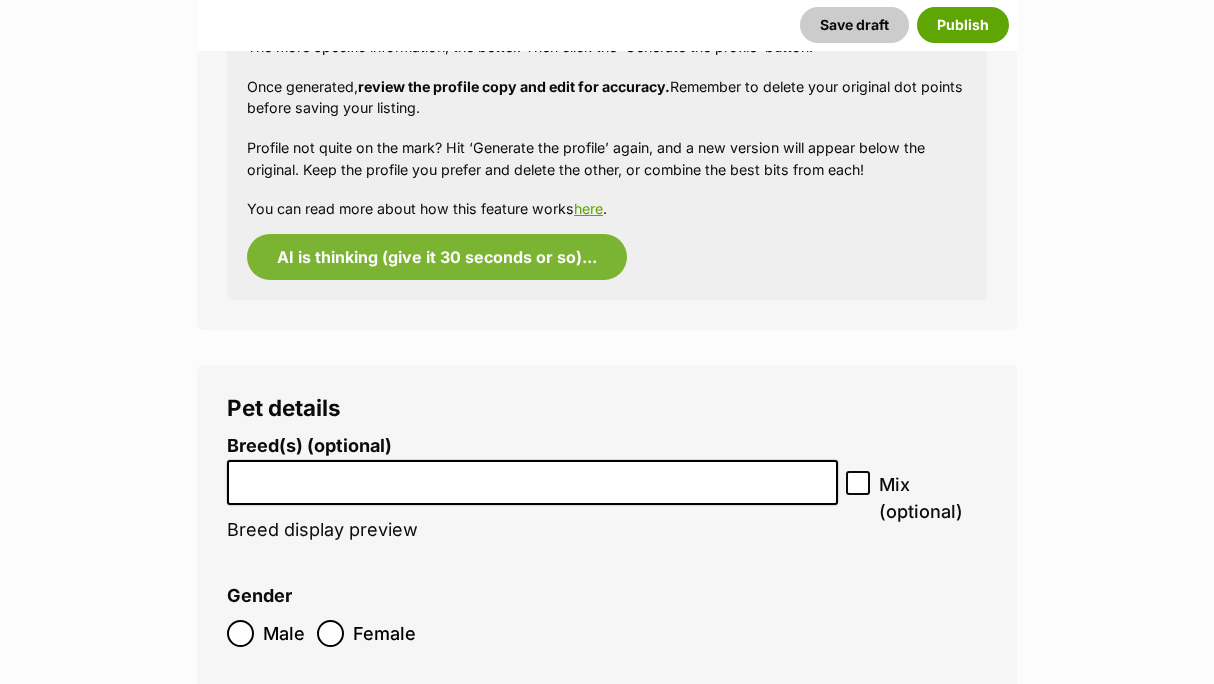 click at bounding box center [532, 477] 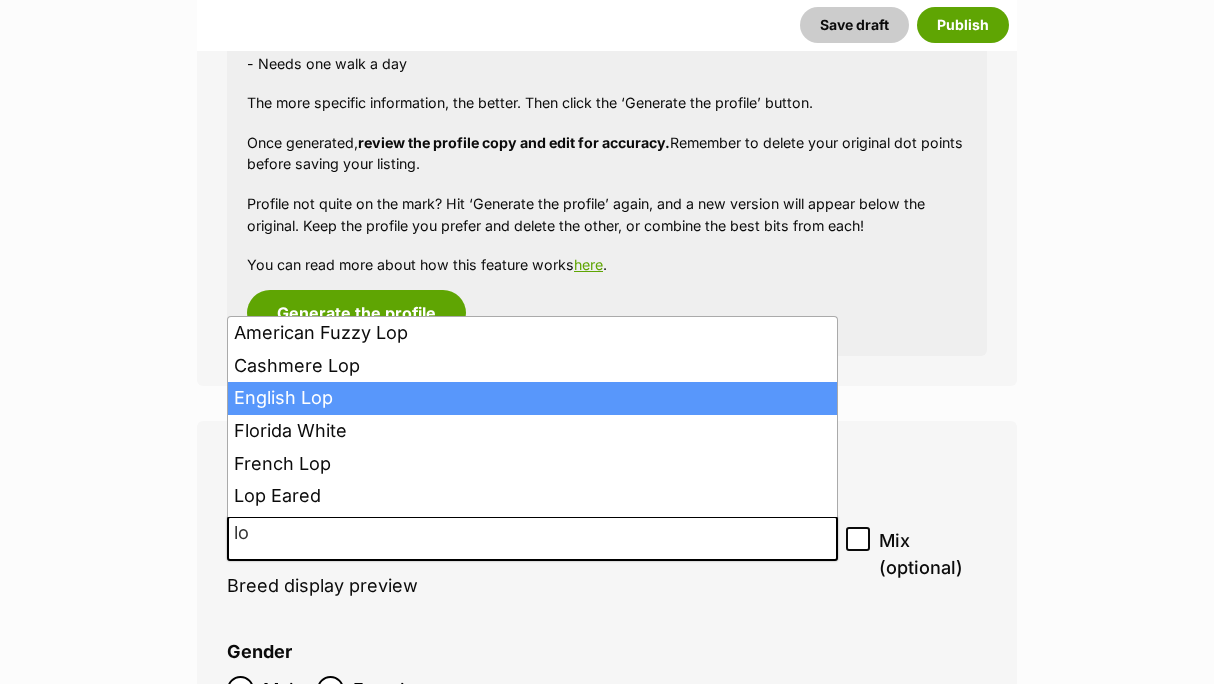 scroll, scrollTop: 2055, scrollLeft: 0, axis: vertical 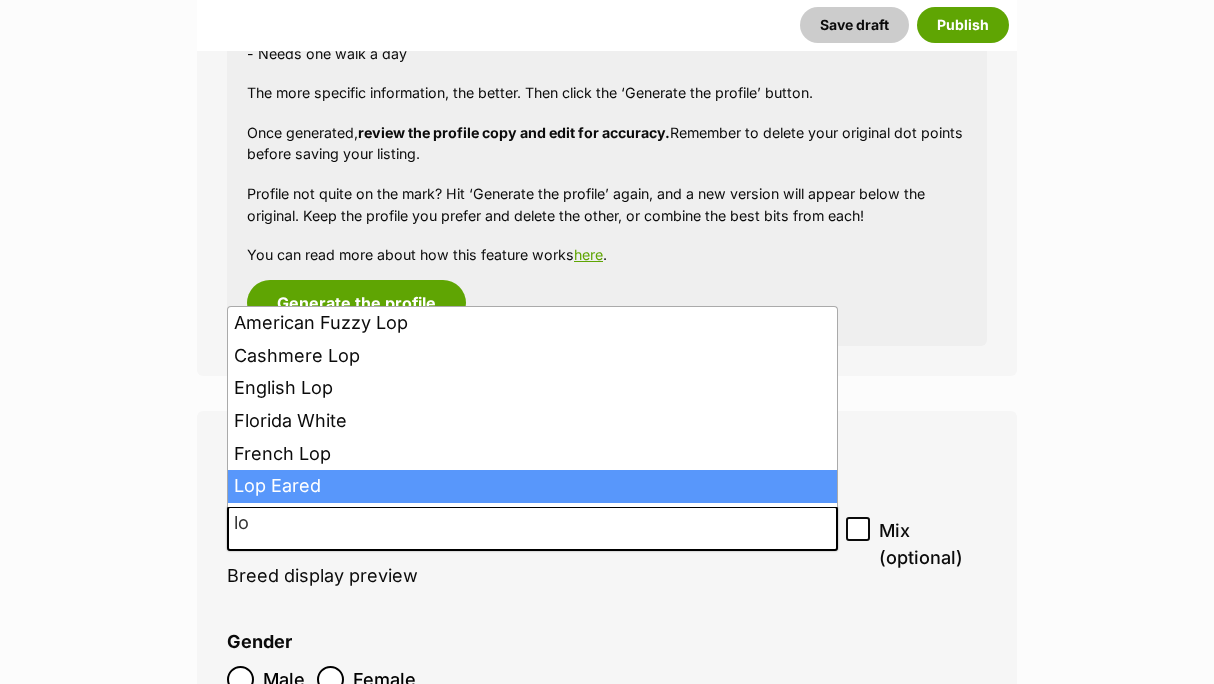 type on "lo" 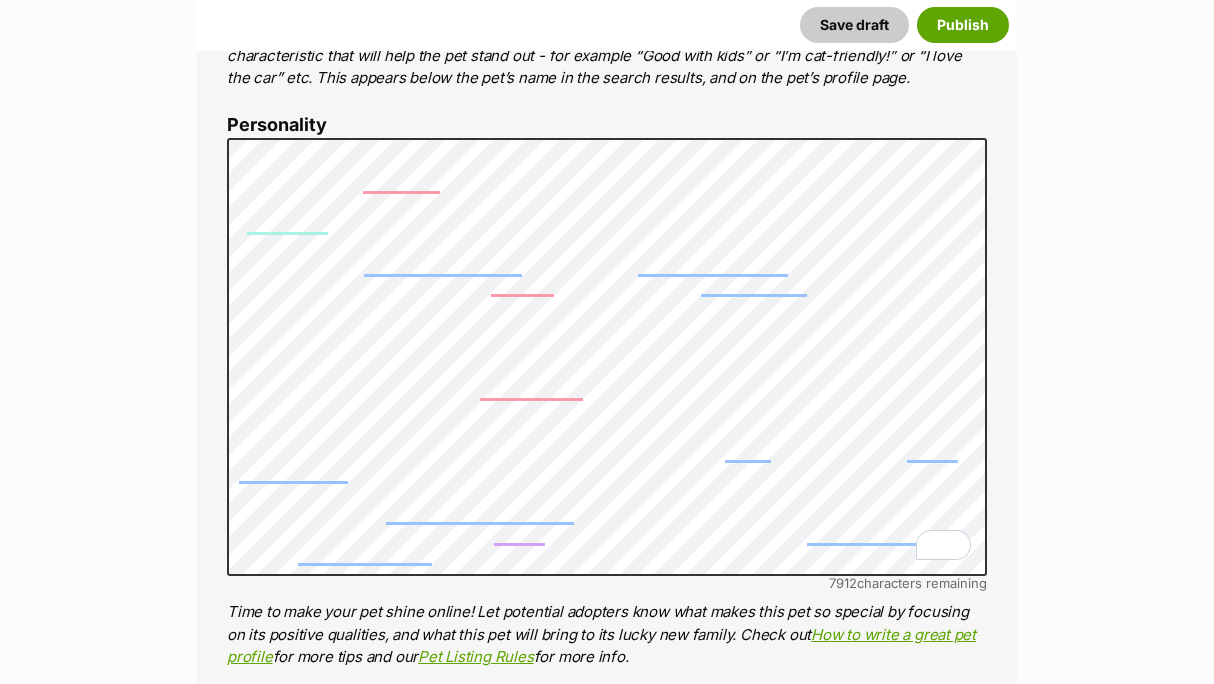 scroll, scrollTop: 1080, scrollLeft: 0, axis: vertical 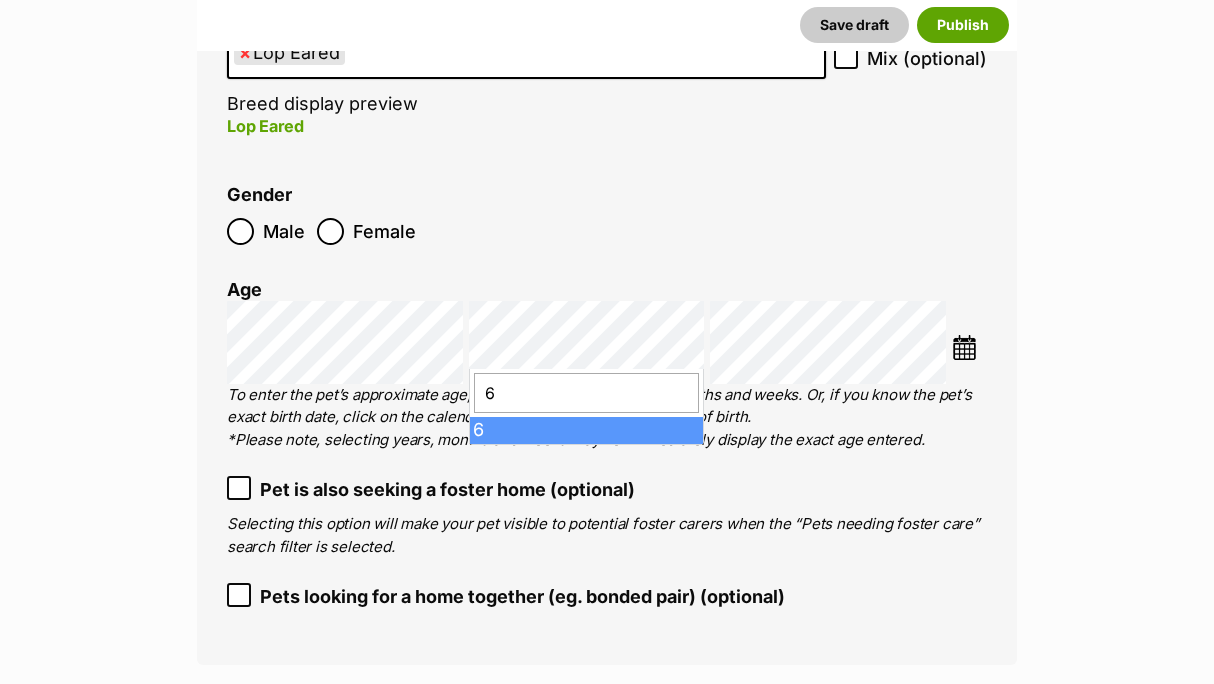 type on "6" 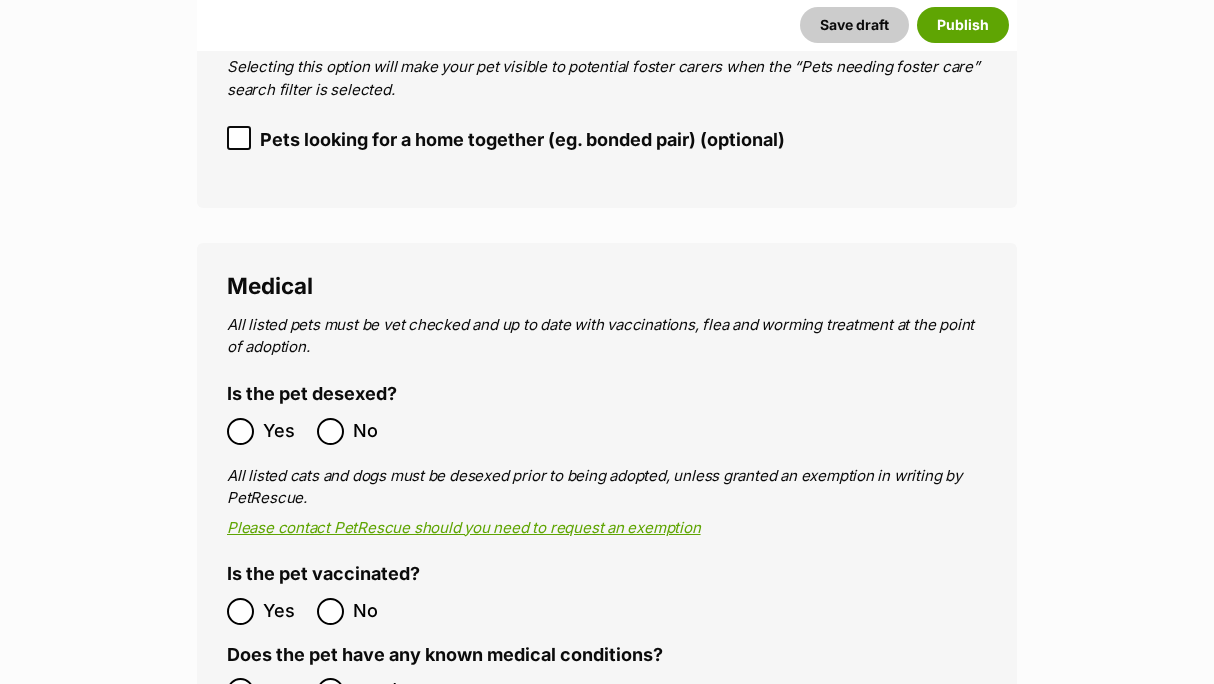 scroll, scrollTop: 3115, scrollLeft: 0, axis: vertical 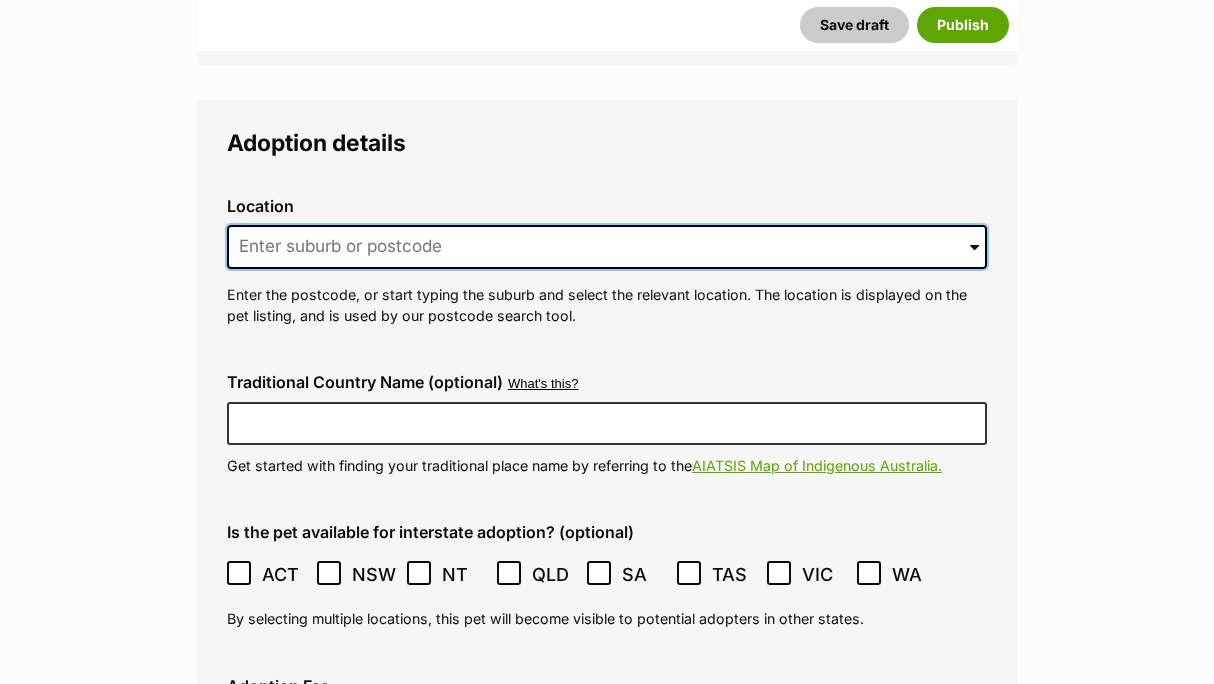 click at bounding box center [607, 247] 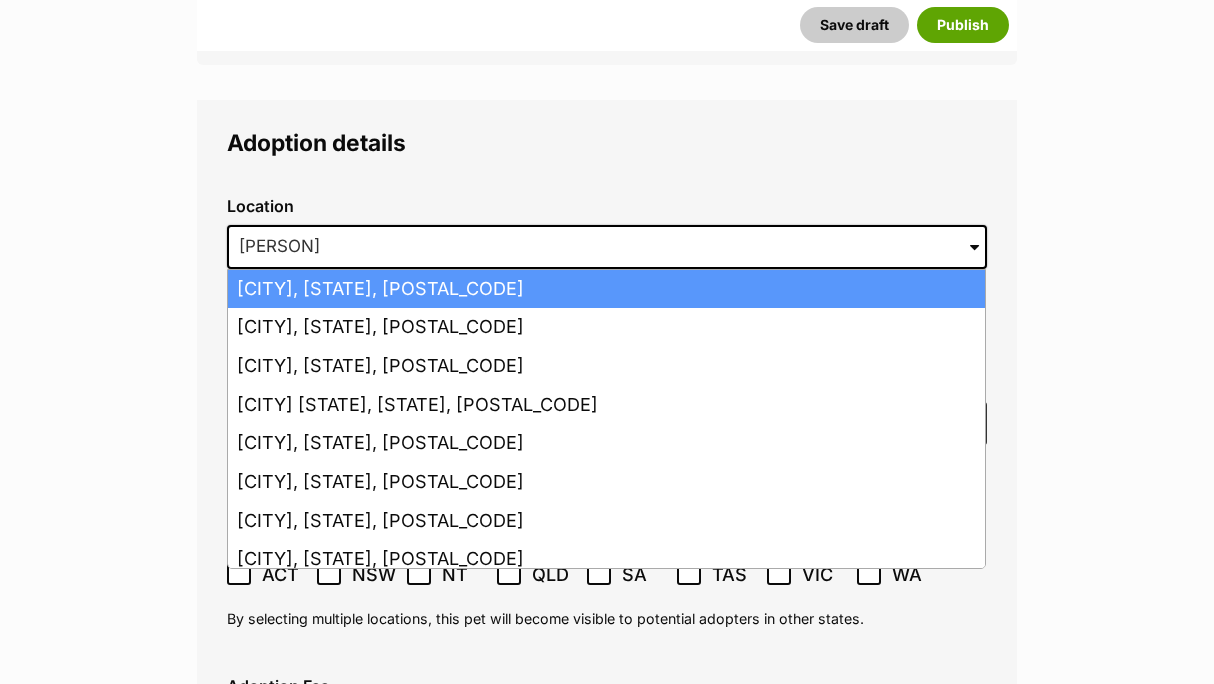 click on "Richmond Hill, New South Wales, 2480" at bounding box center [606, 289] 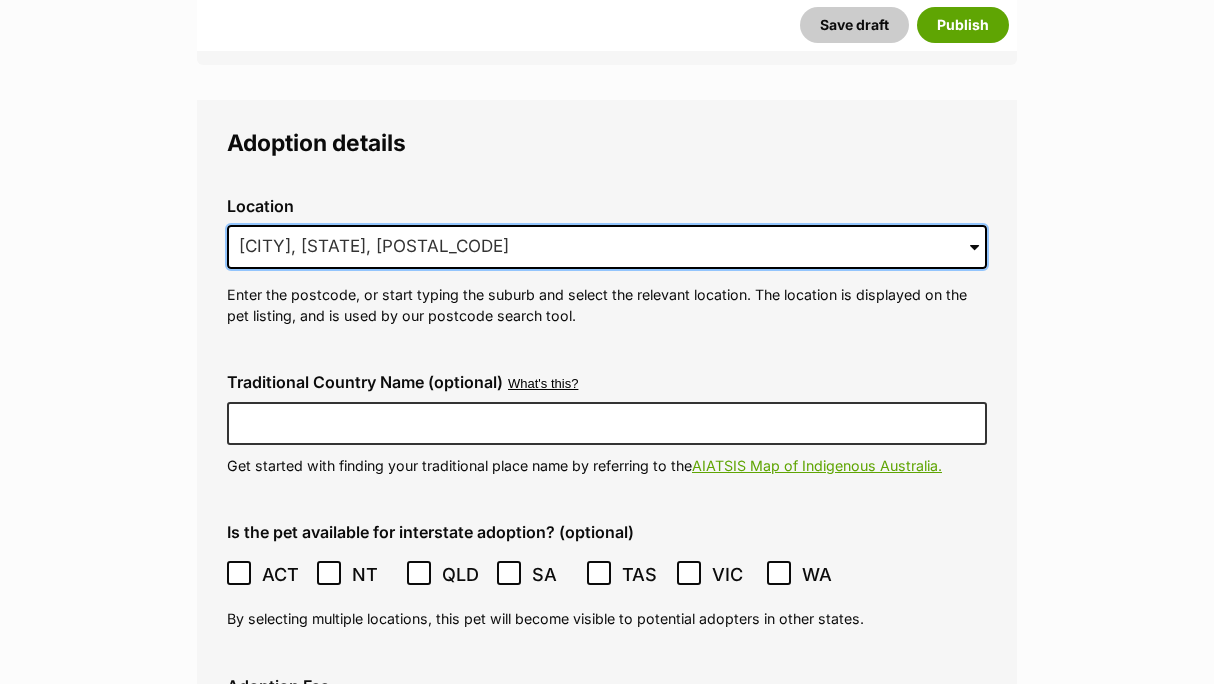 drag, startPoint x: 605, startPoint y: 239, endPoint x: 165, endPoint y: 224, distance: 440.2556 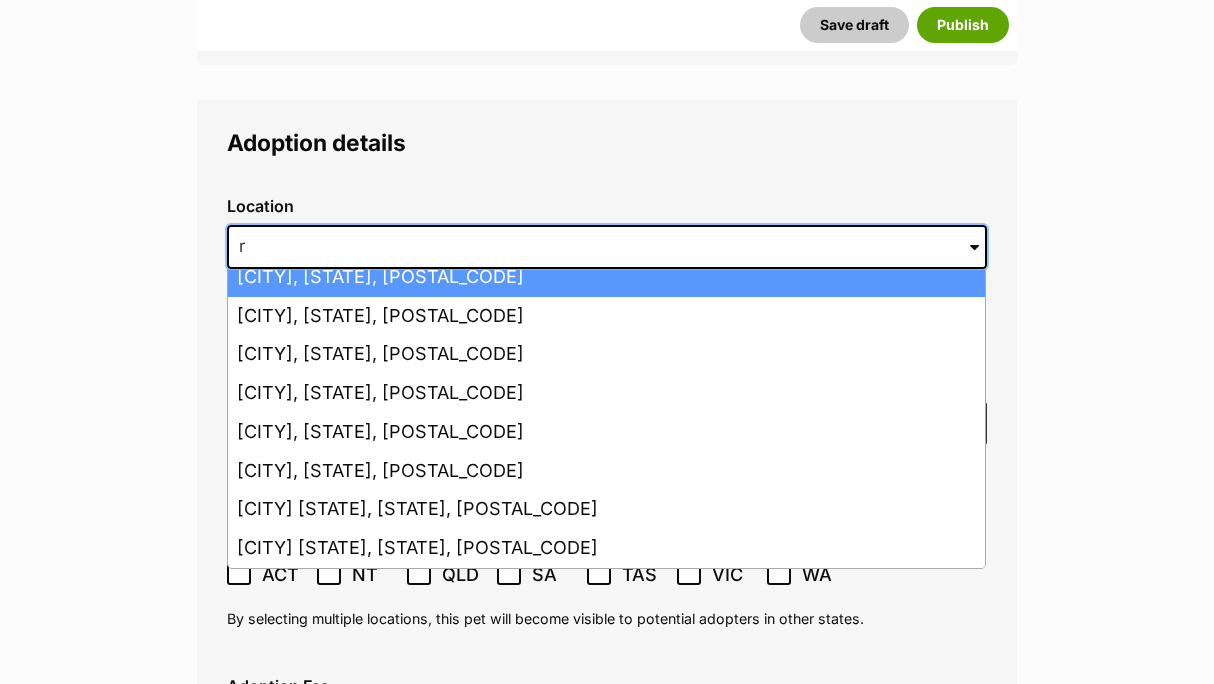 scroll, scrollTop: 192, scrollLeft: 0, axis: vertical 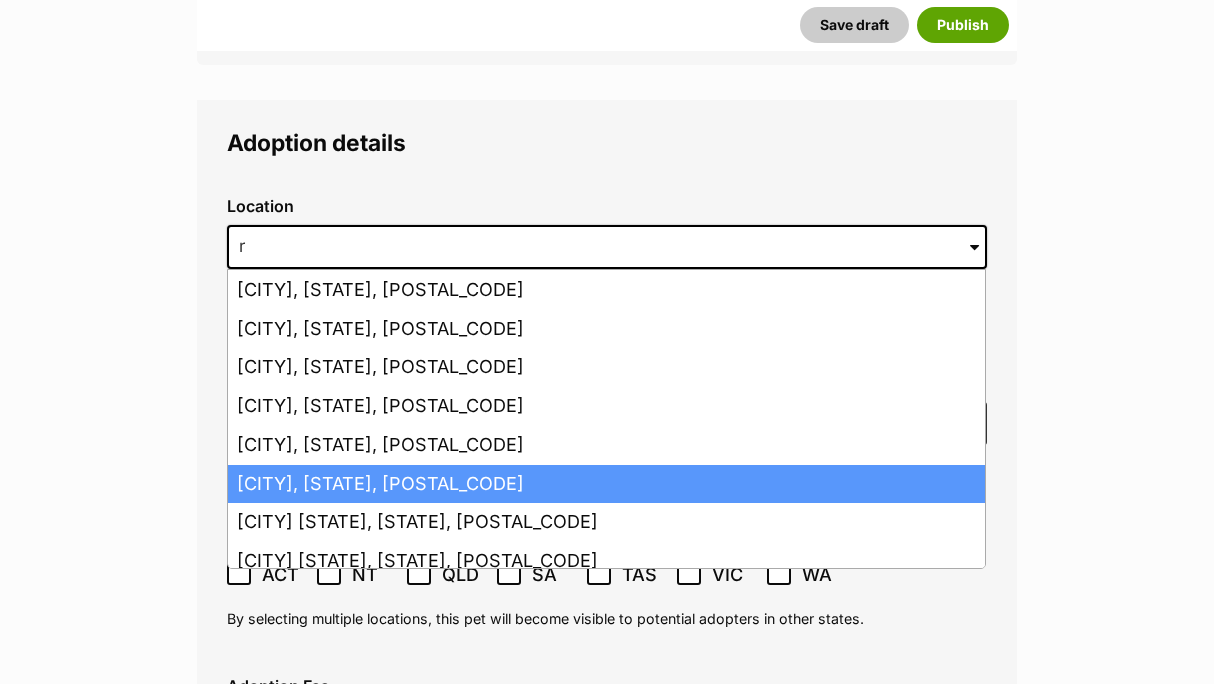 click on "Richmond, Victoria, 3121" at bounding box center (606, 484) 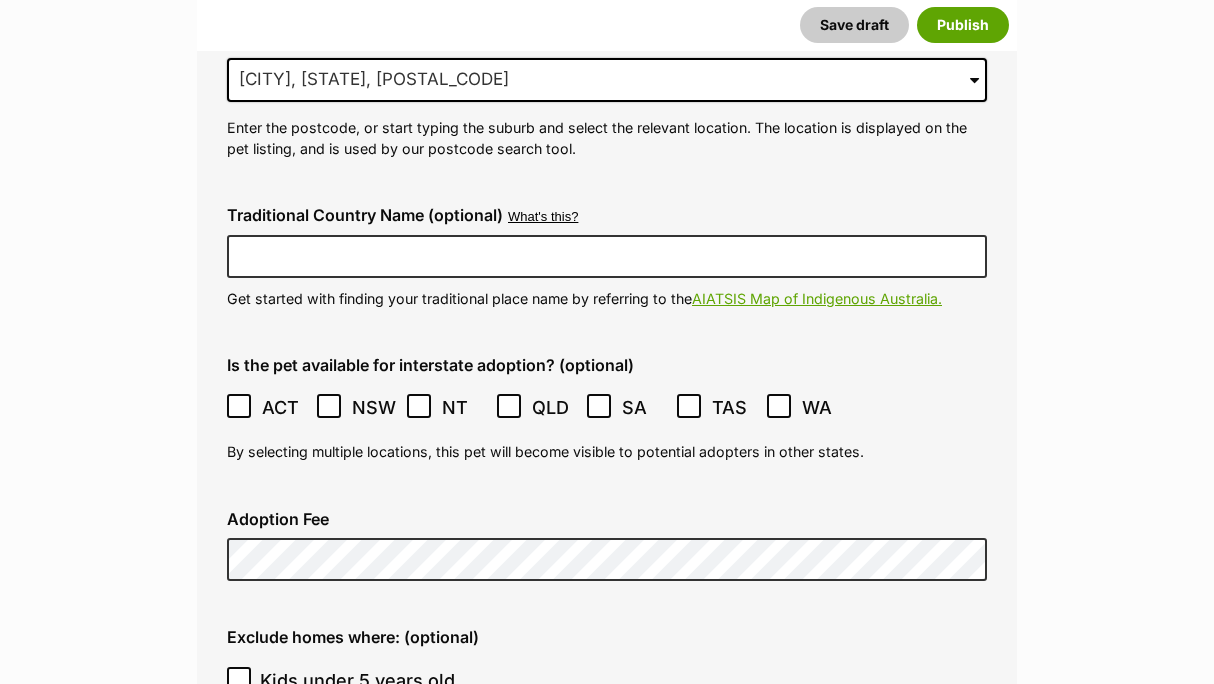 scroll, scrollTop: 4426, scrollLeft: 0, axis: vertical 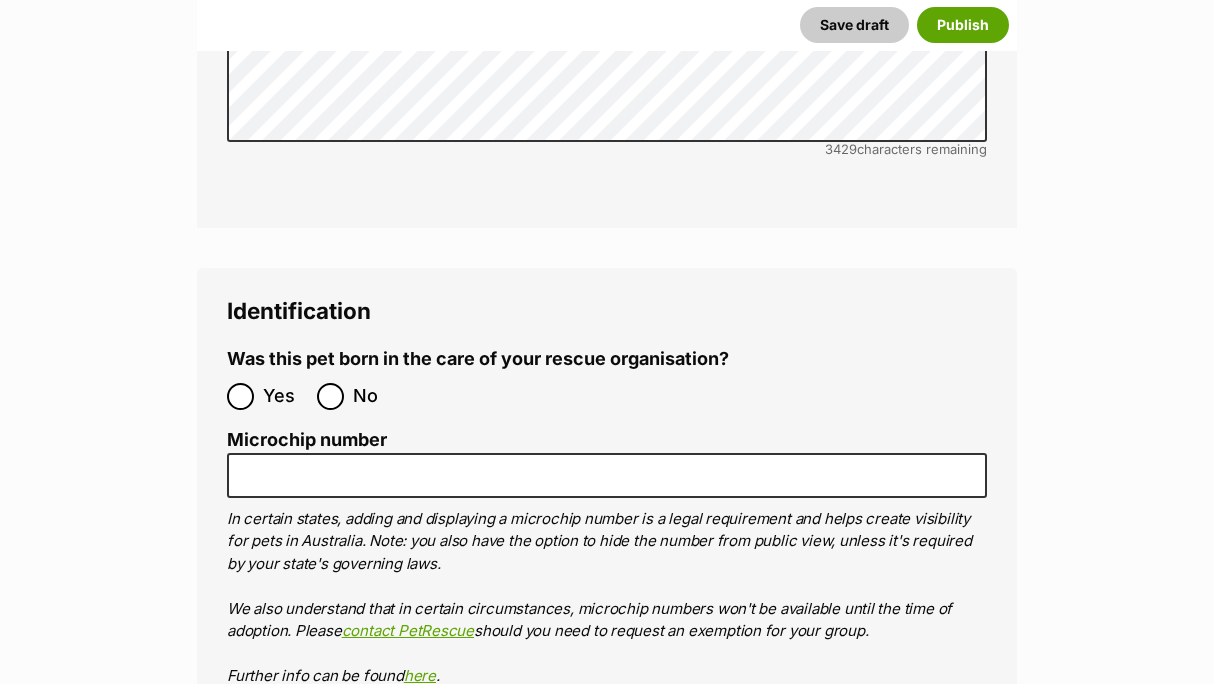 click on "No" at bounding box center [357, 396] 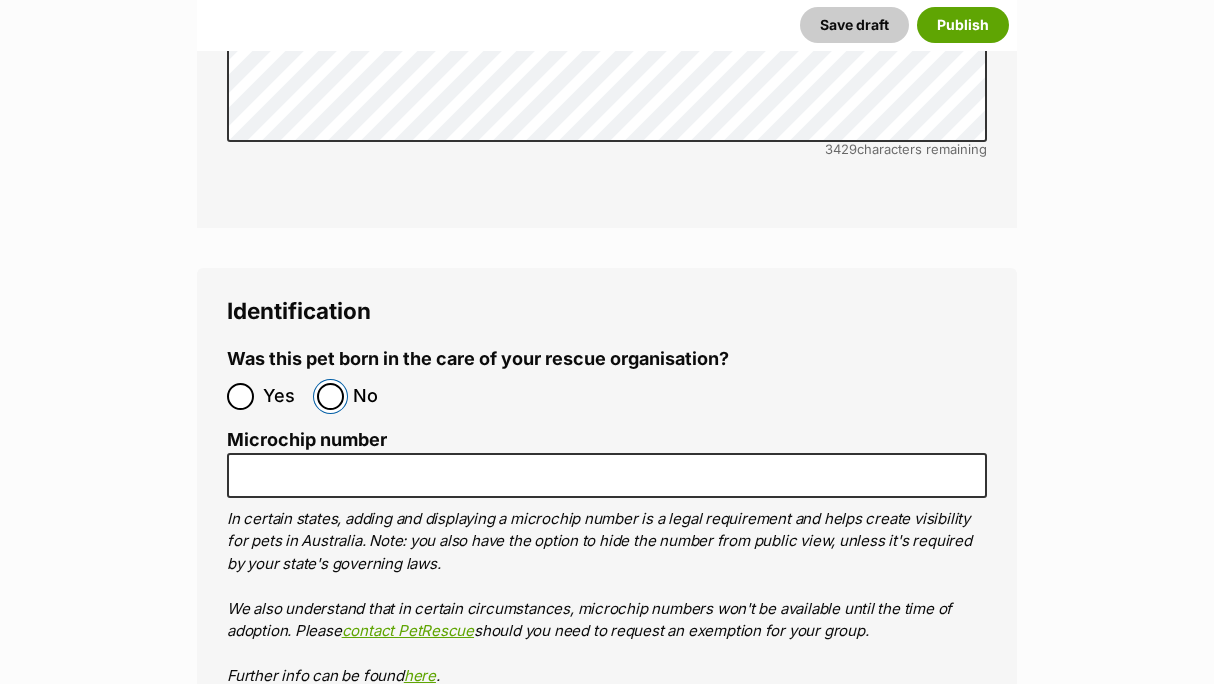 click on "No" at bounding box center [330, 396] 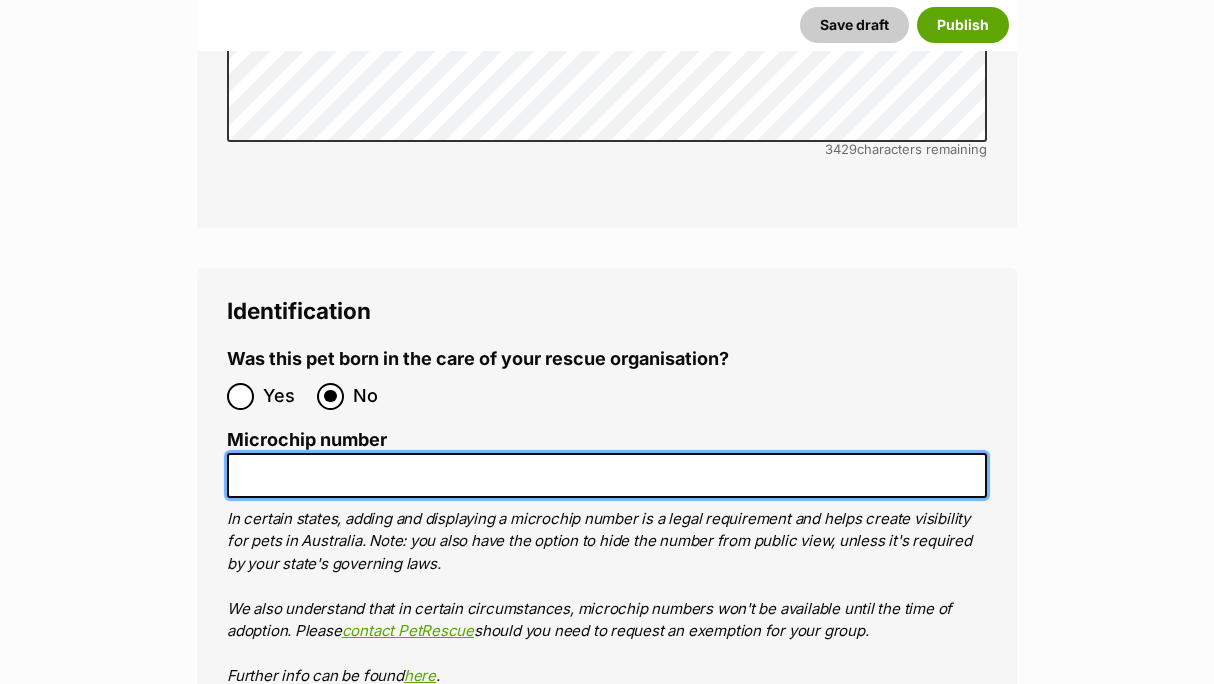 click on "Microchip number" at bounding box center [607, 475] 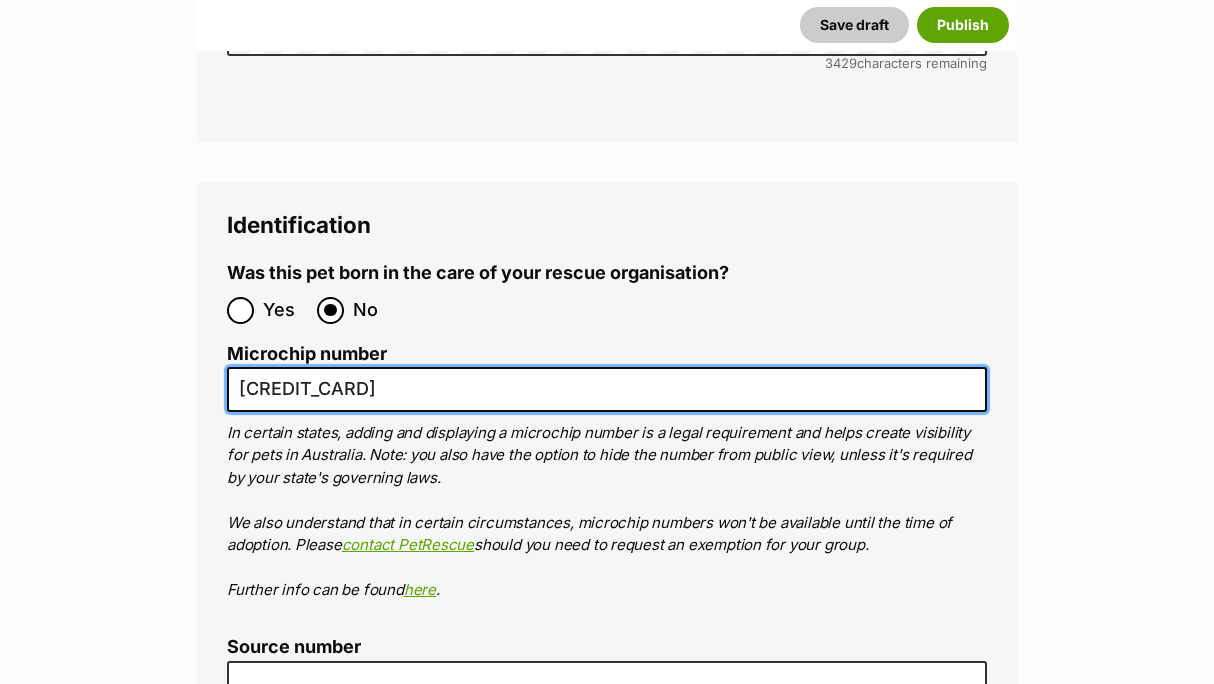 scroll, scrollTop: 5979, scrollLeft: 0, axis: vertical 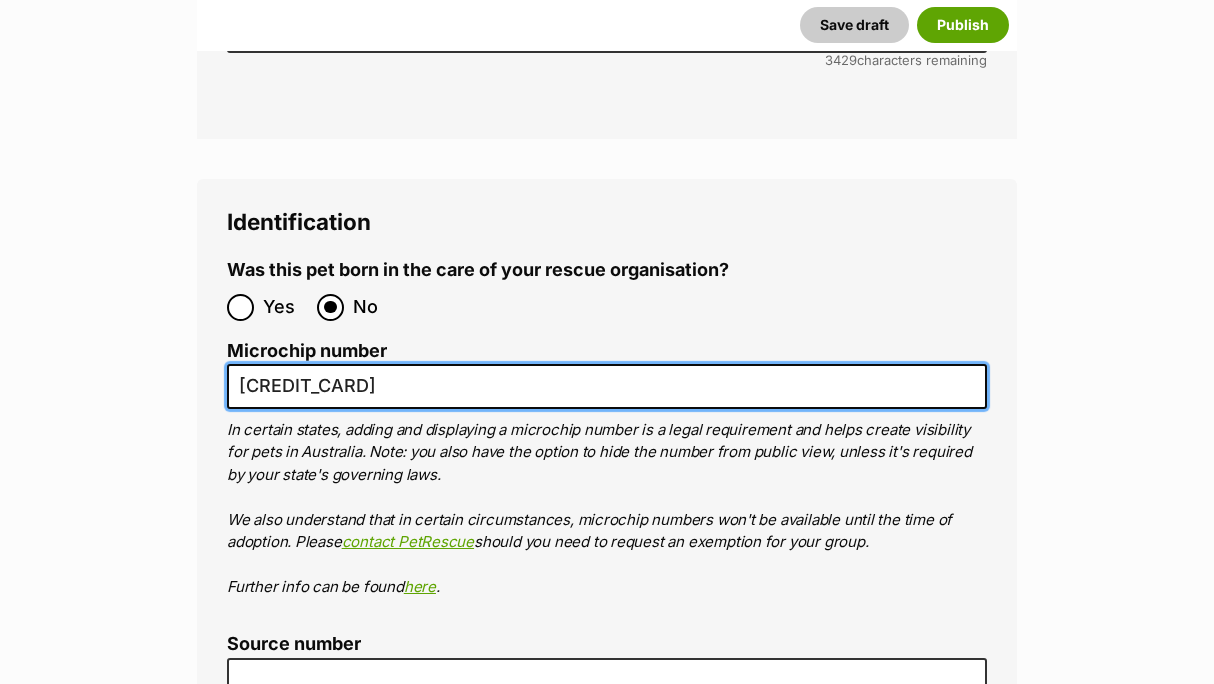 drag, startPoint x: 276, startPoint y: 396, endPoint x: 231, endPoint y: 394, distance: 45.044422 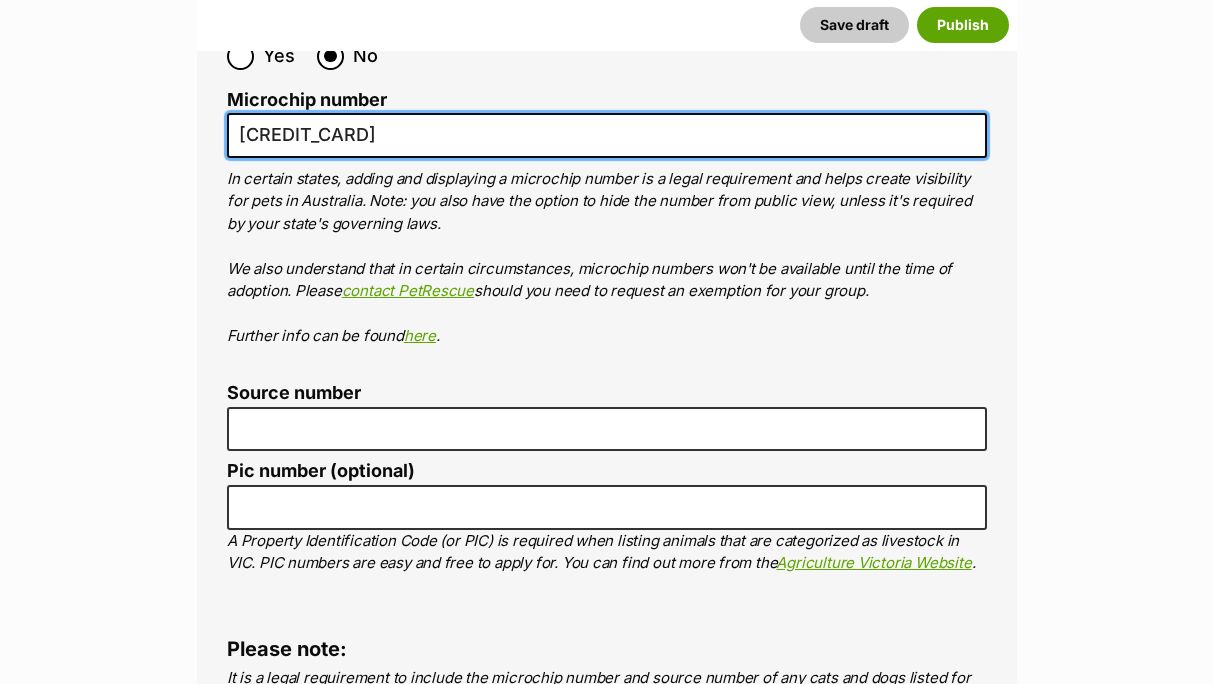 scroll, scrollTop: 6400, scrollLeft: 0, axis: vertical 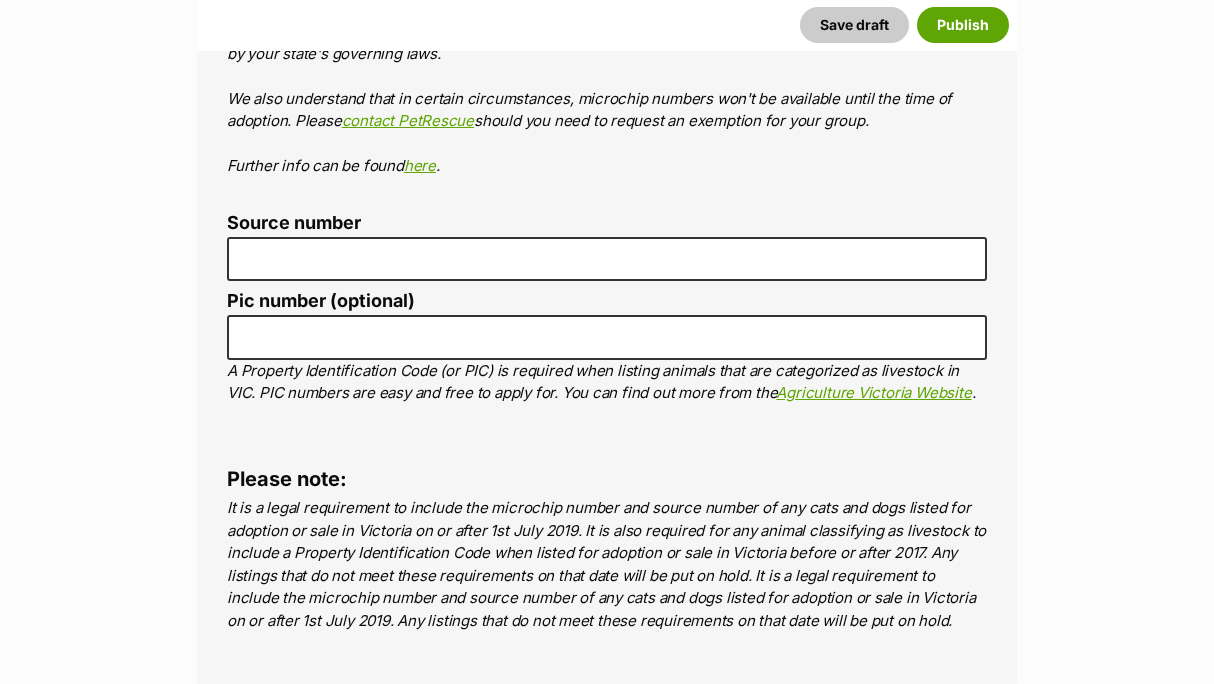 type on "956000017559447" 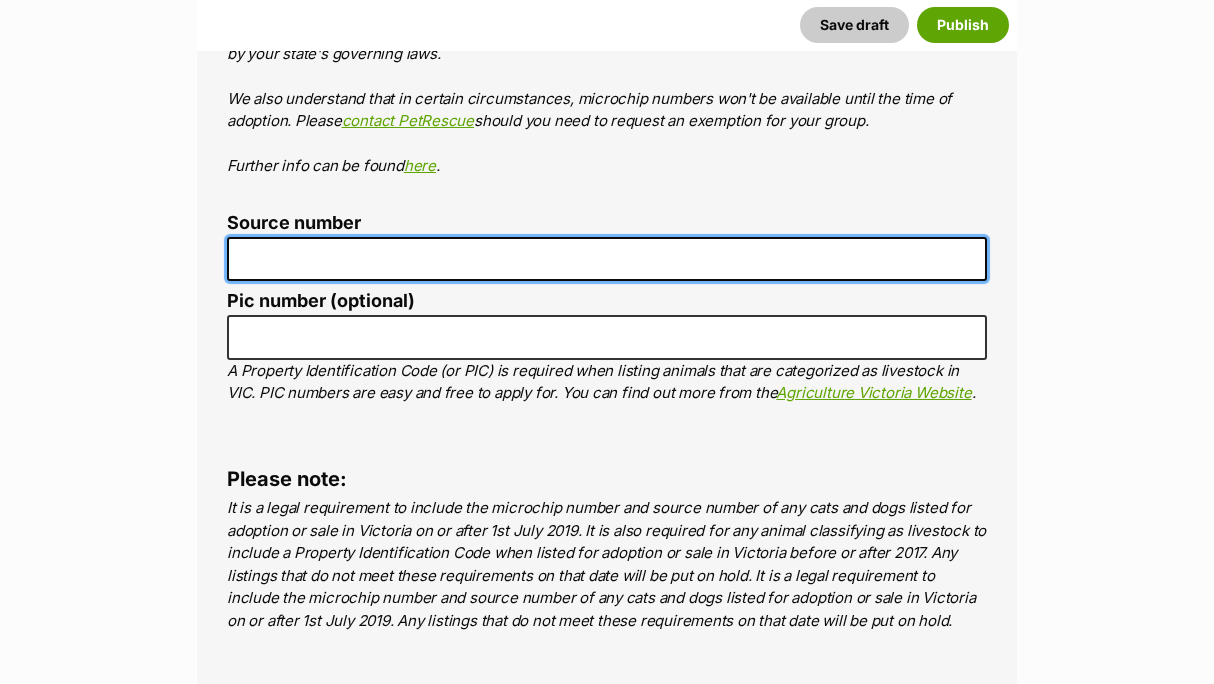 scroll, scrollTop: 0, scrollLeft: 0, axis: both 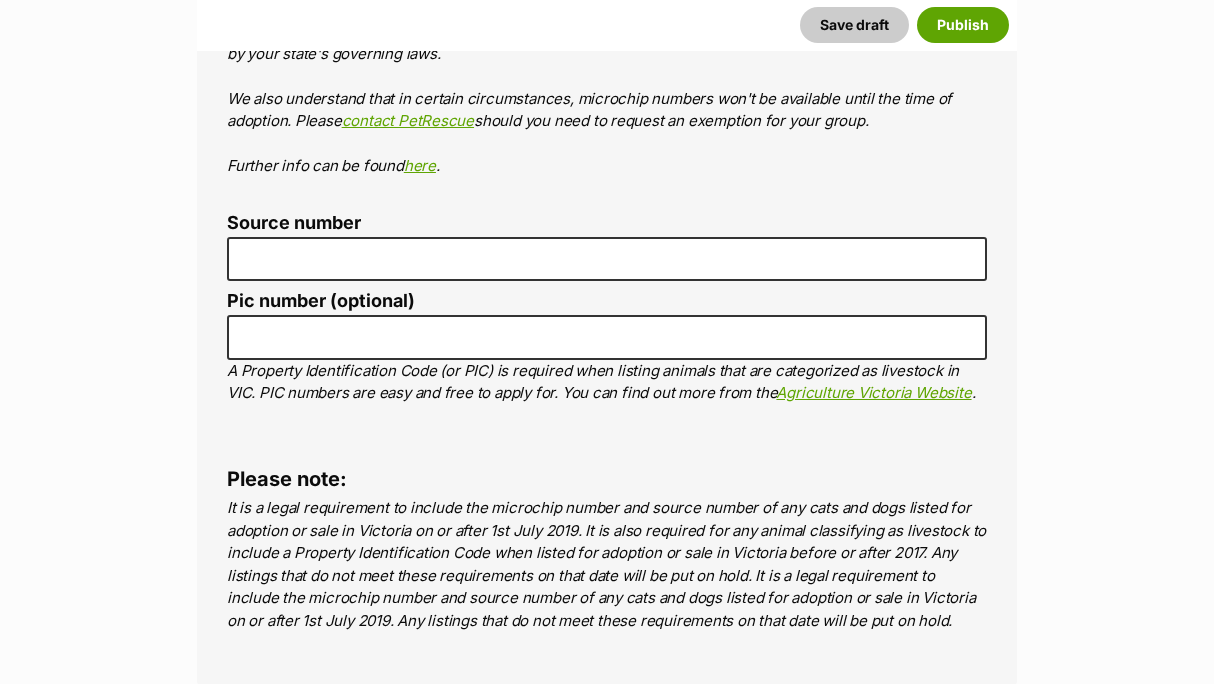 click on "New listing
Listing owner Choose an owner Ella Yeatman
The owner of the pet listing is able to edit the listing and manage enquiries with potential adopters. Note:
Group Admins
are also able to edit this pet listing and manage all it's enquiries.
Any time this pet receives new enquiries or messages from potential adopters, we'll also send you an email notification. Members can opt out of receiving these emails via their
notification settings .
About This Pet Name
Henlo there, it looks like you might be using the pet name field to indicate that this pet is now on hold - we recommend updating the status to on hold from the listing page instead!
Every pet deserves a name. If you don’t know the pet’s name, make one up! It can be something simple and sweet like ‘Fluffy’, or get creative and have some fun with it. A name helps potential adopters connect with the pet.
Species Rabbit
Best feature (optional)
Personality 7118  characters remaining" at bounding box center [607, -2321] 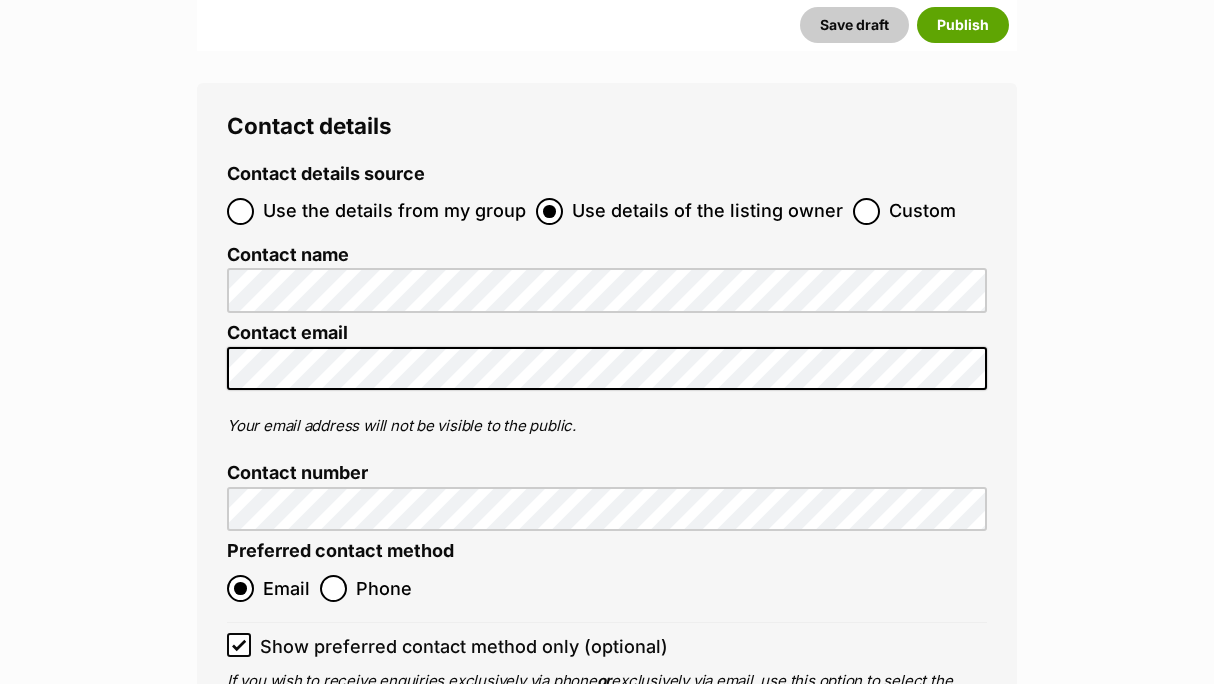 scroll, scrollTop: 7043, scrollLeft: 0, axis: vertical 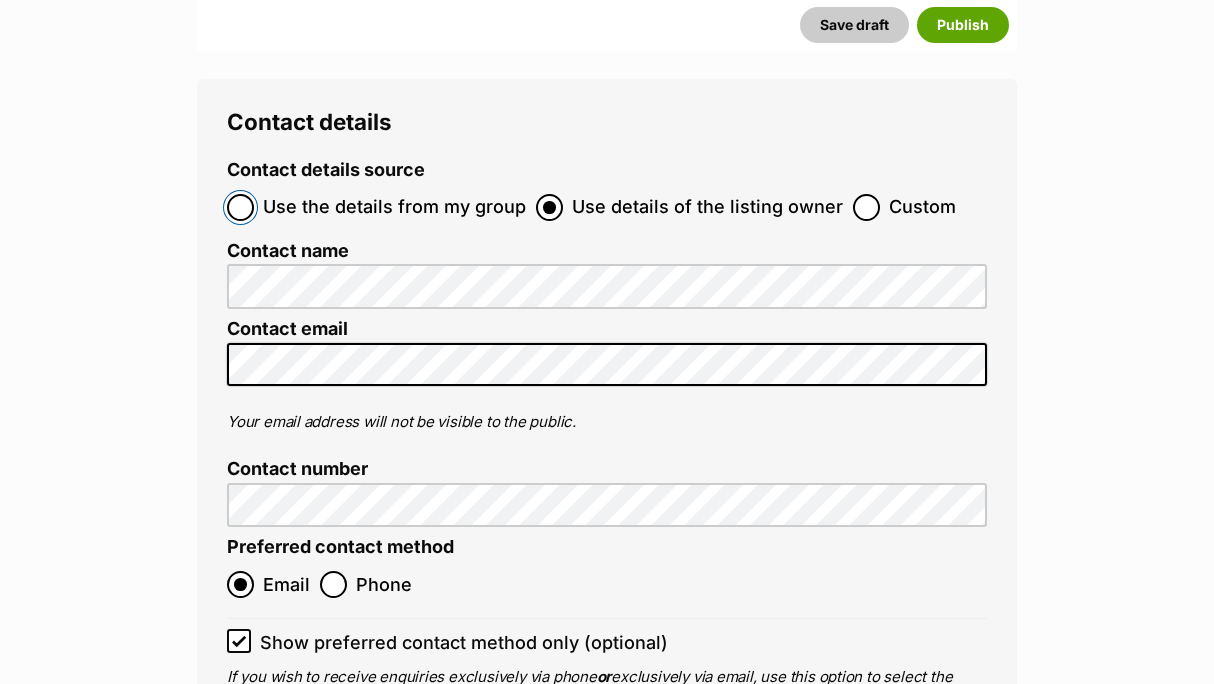 click on "Use the details from my group" at bounding box center [240, 207] 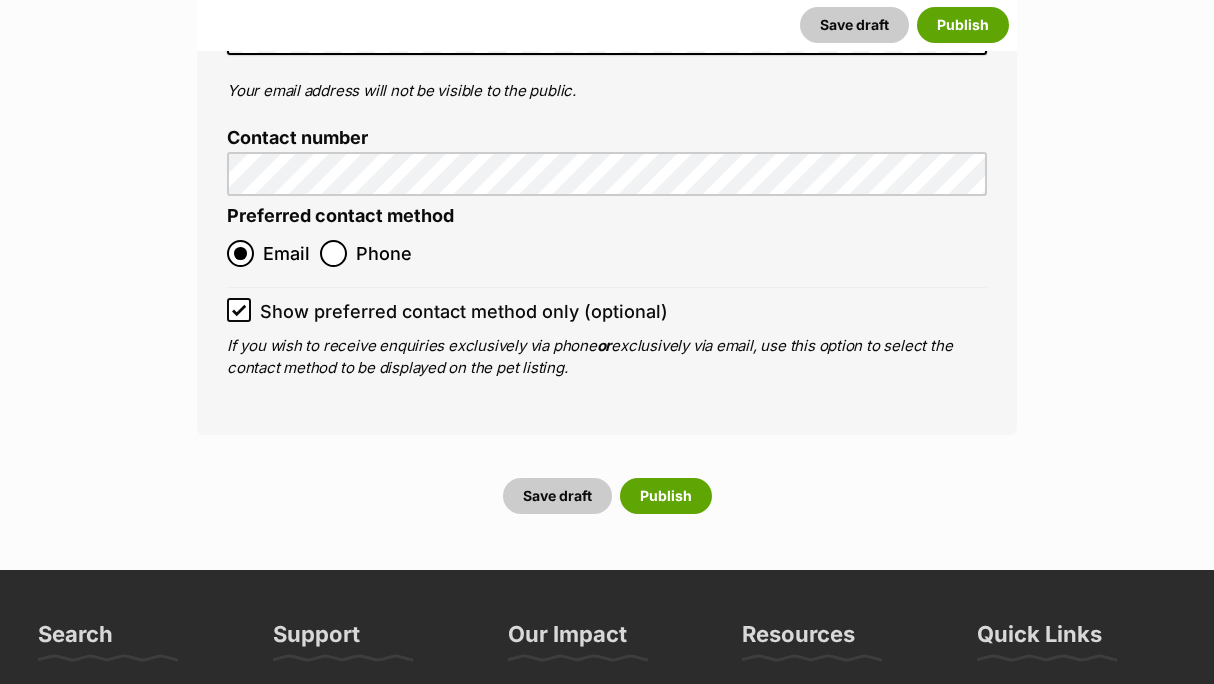 scroll, scrollTop: 7501, scrollLeft: 0, axis: vertical 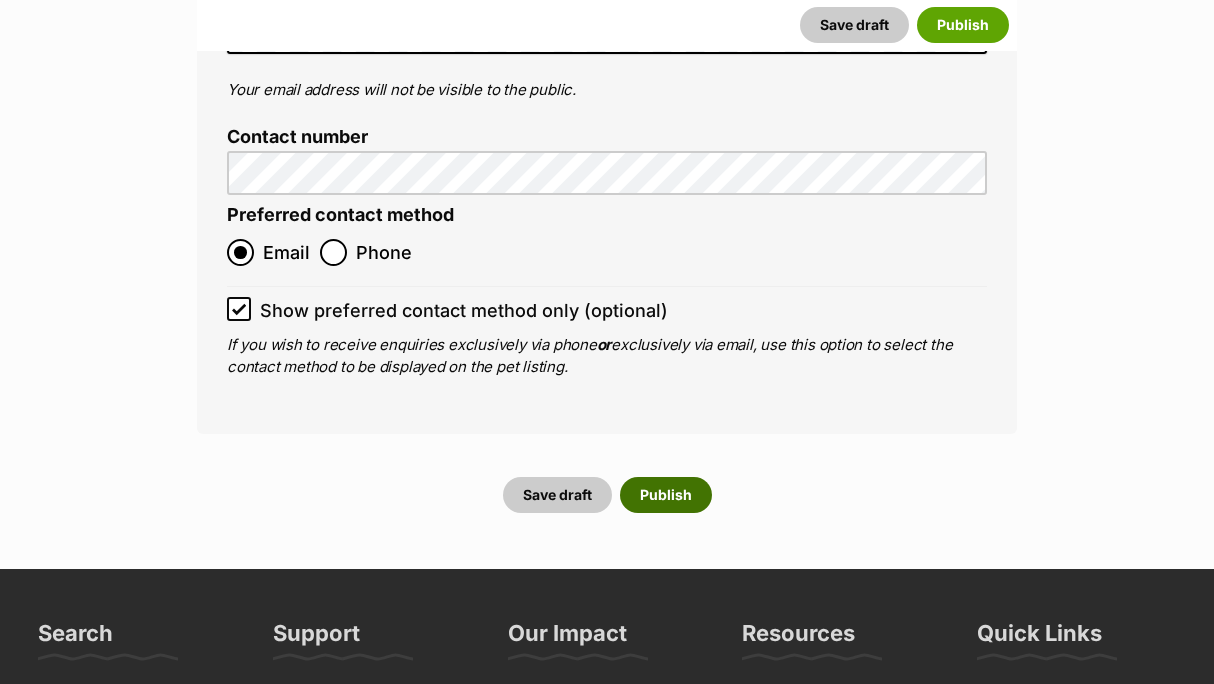 click on "Publish" at bounding box center (666, 495) 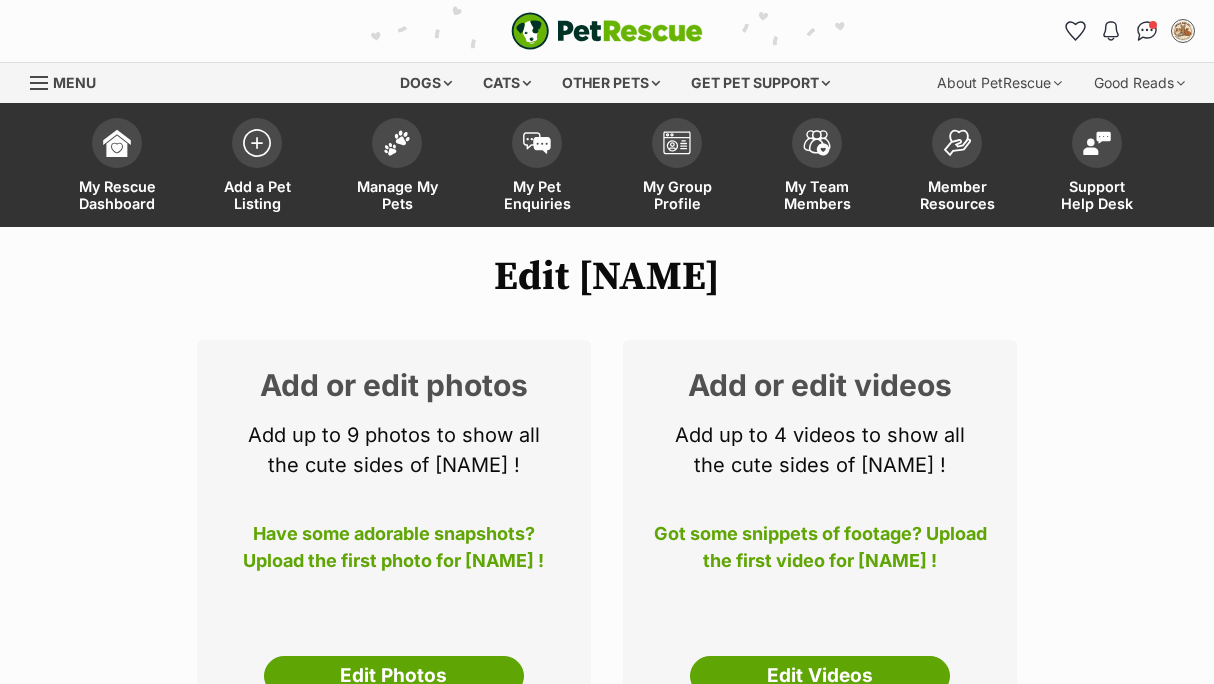 scroll, scrollTop: 0, scrollLeft: 0, axis: both 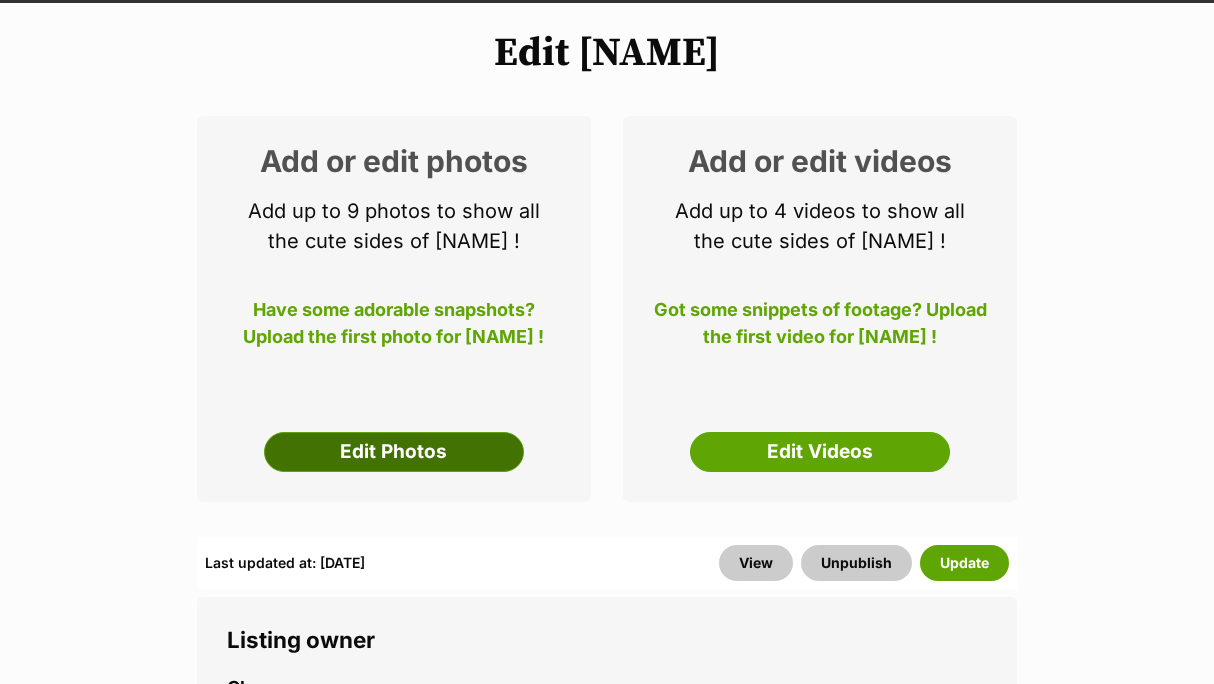 click on "Edit Photos" at bounding box center (394, 452) 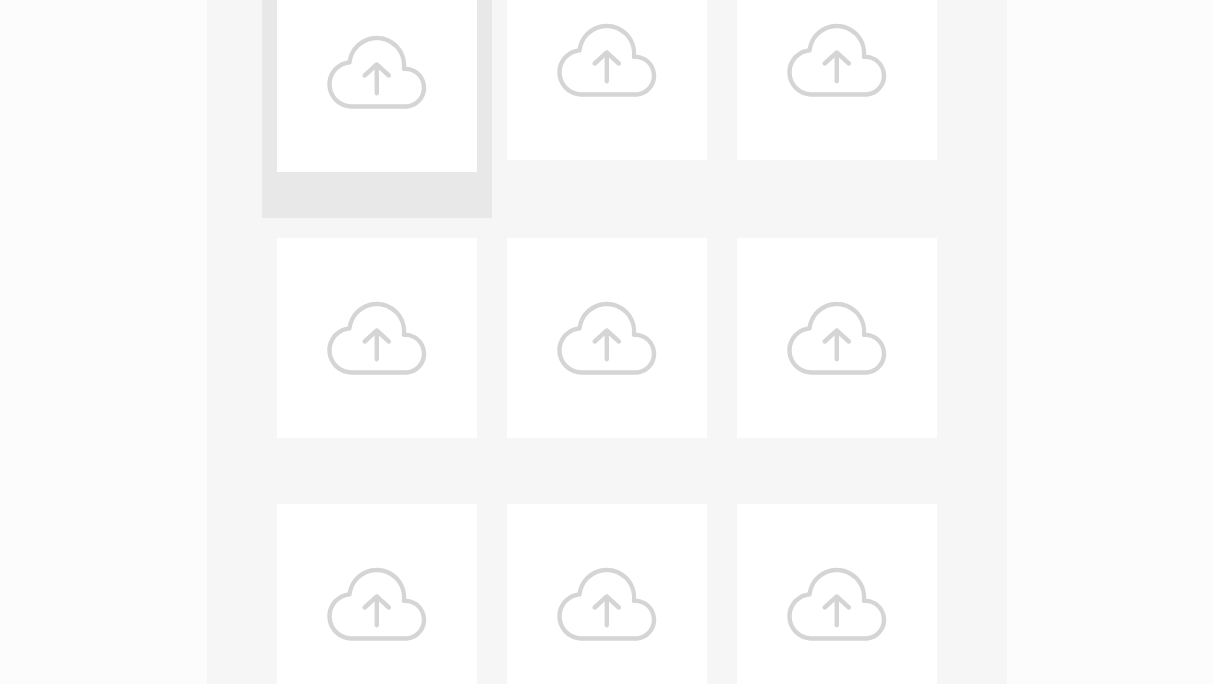 scroll, scrollTop: 667, scrollLeft: 0, axis: vertical 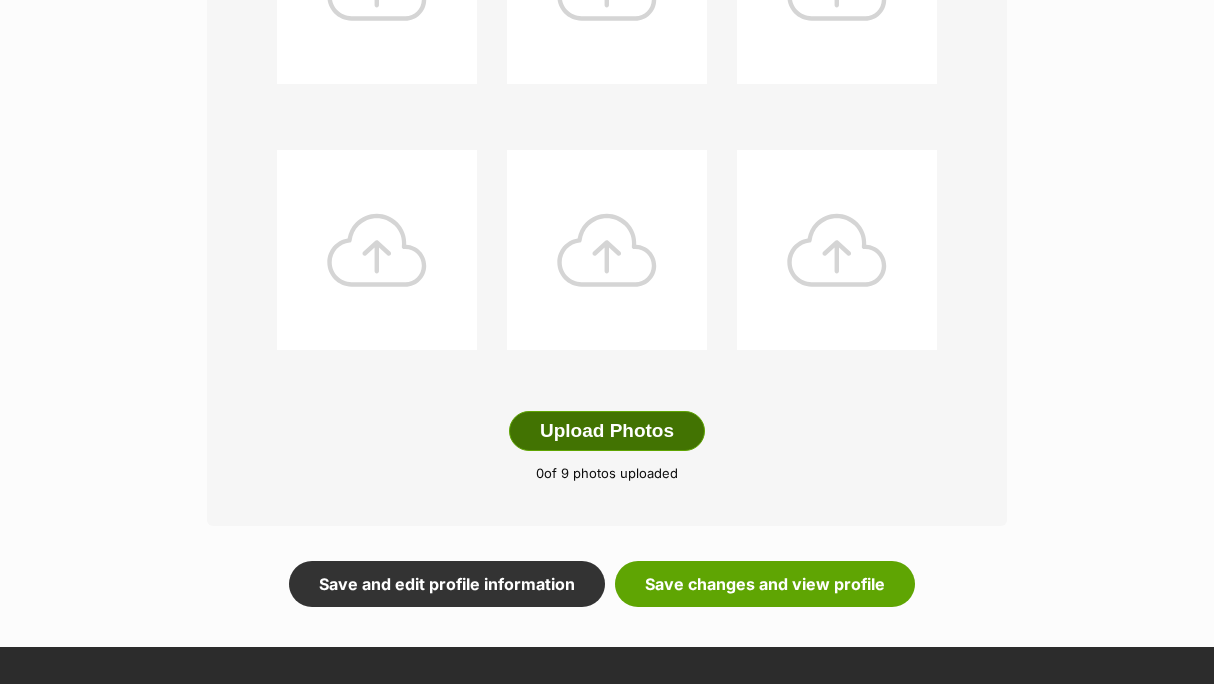 click on "Upload Photos" at bounding box center [607, 431] 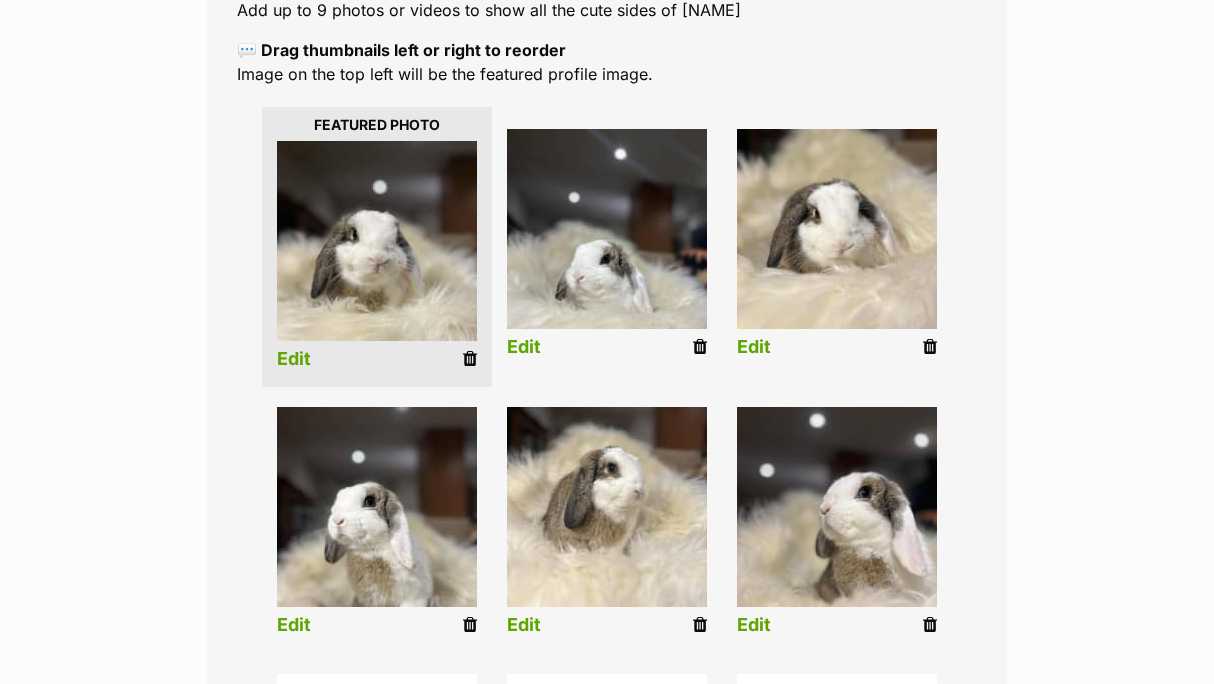 scroll, scrollTop: 417, scrollLeft: 0, axis: vertical 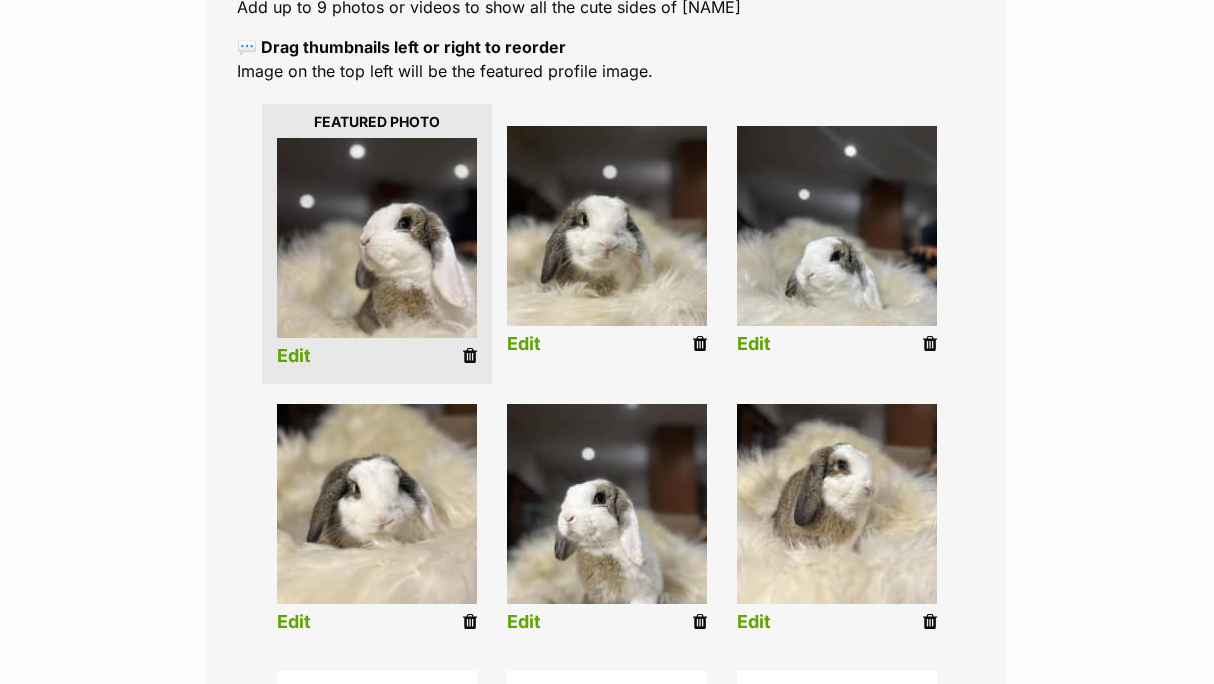 click on "Edit" at bounding box center [294, 356] 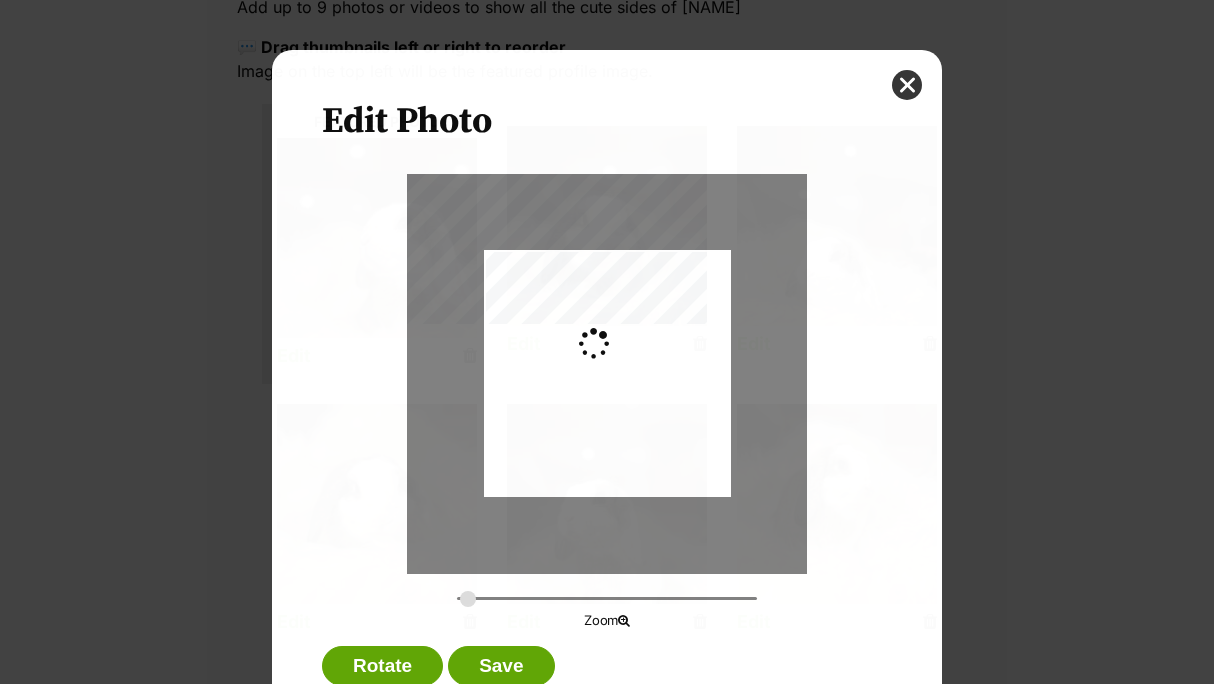 scroll, scrollTop: 0, scrollLeft: 0, axis: both 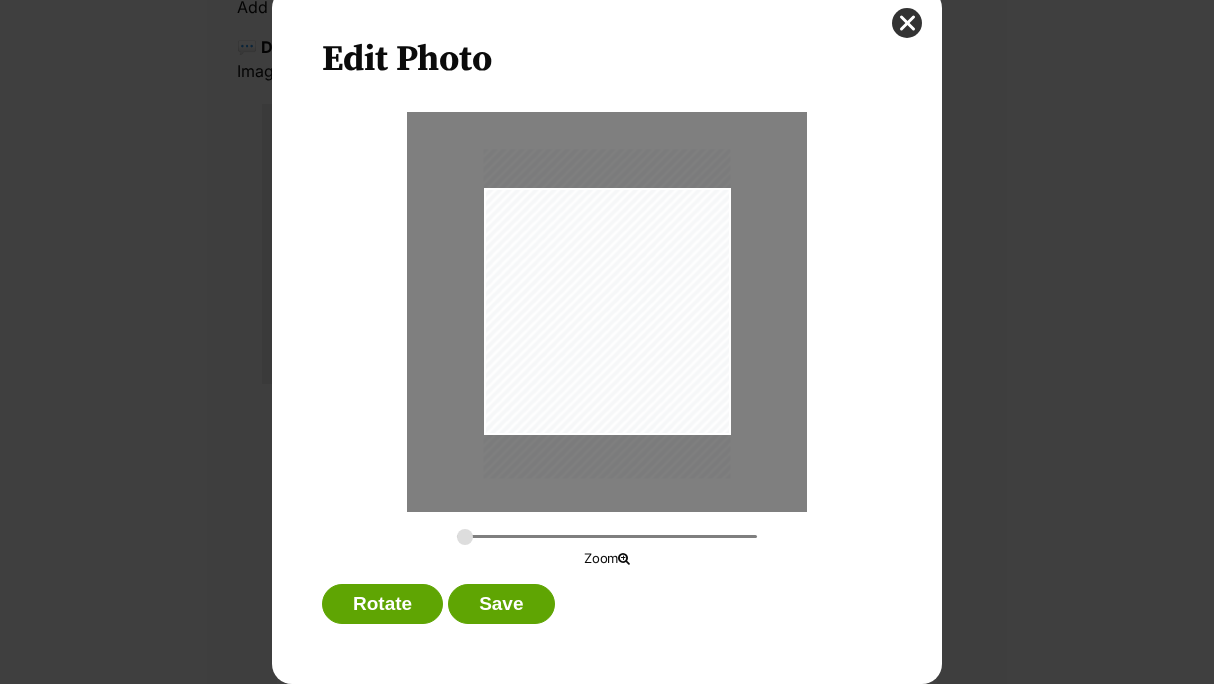 click at bounding box center (607, 313) 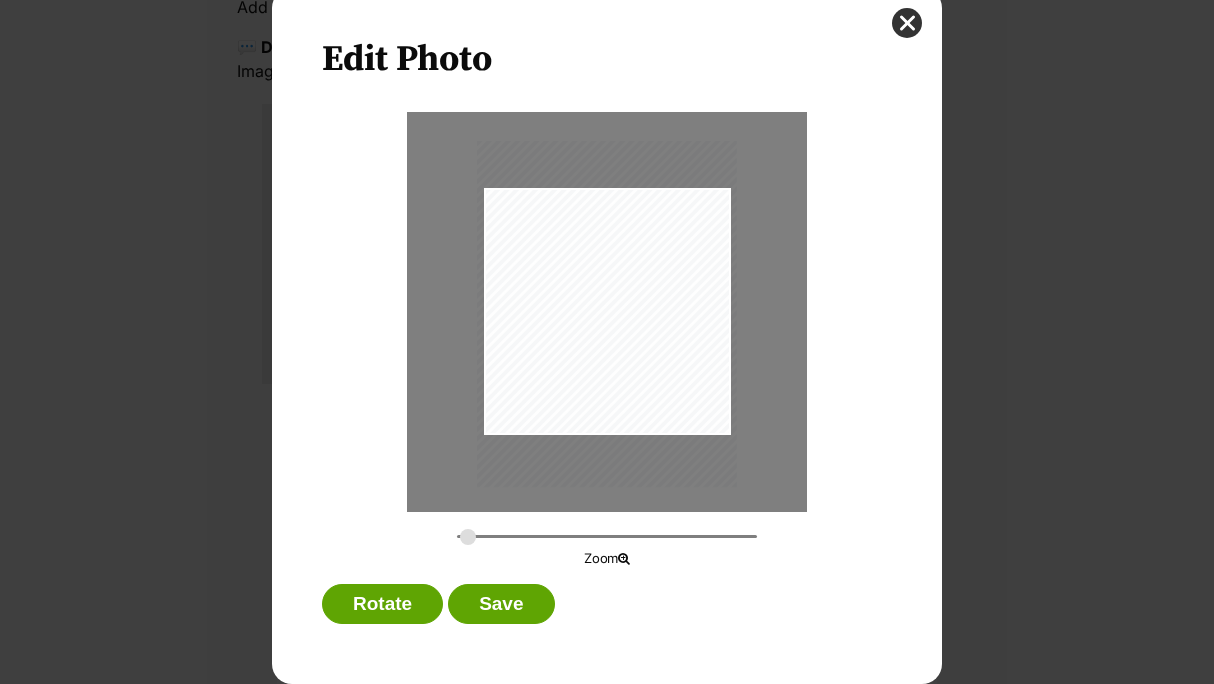 type on "0.2887" 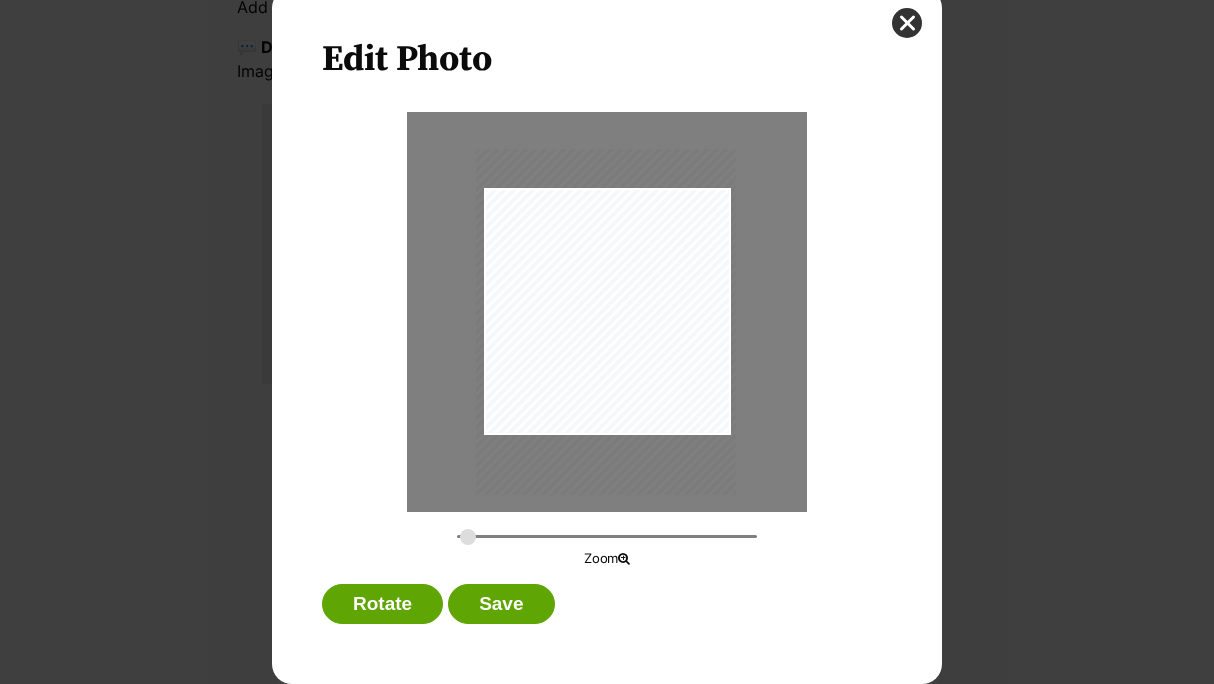 click at bounding box center [606, 322] 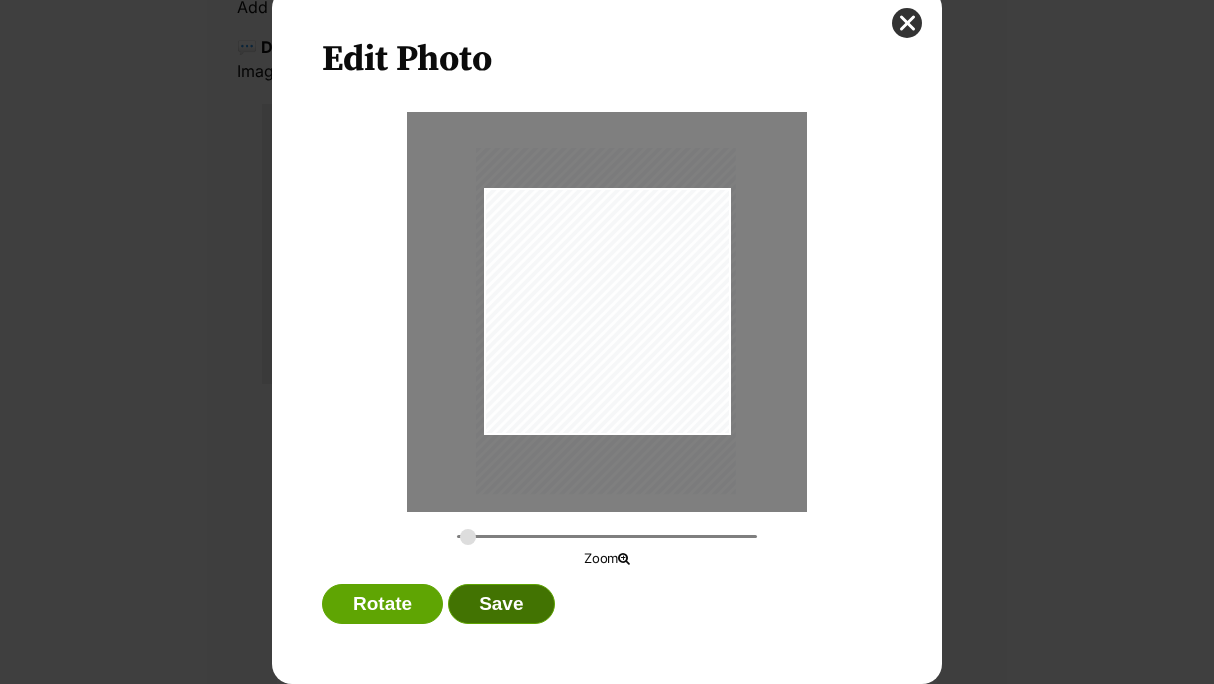 click on "Save" at bounding box center [501, 604] 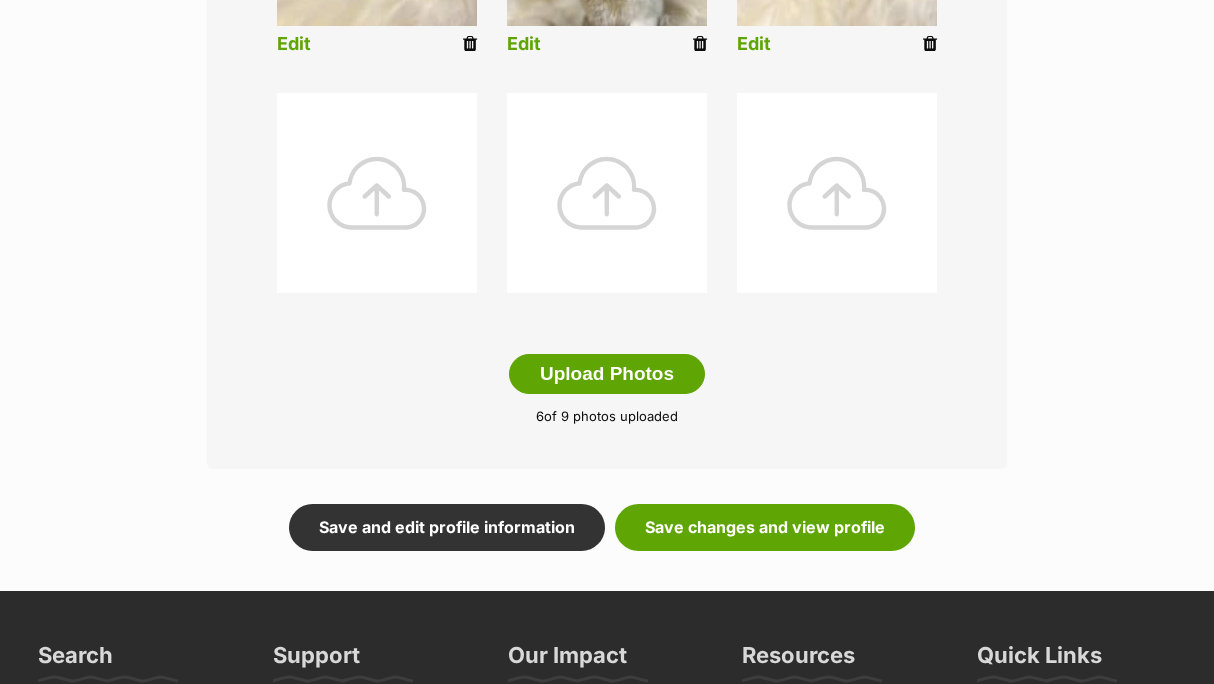 scroll, scrollTop: 1040, scrollLeft: 0, axis: vertical 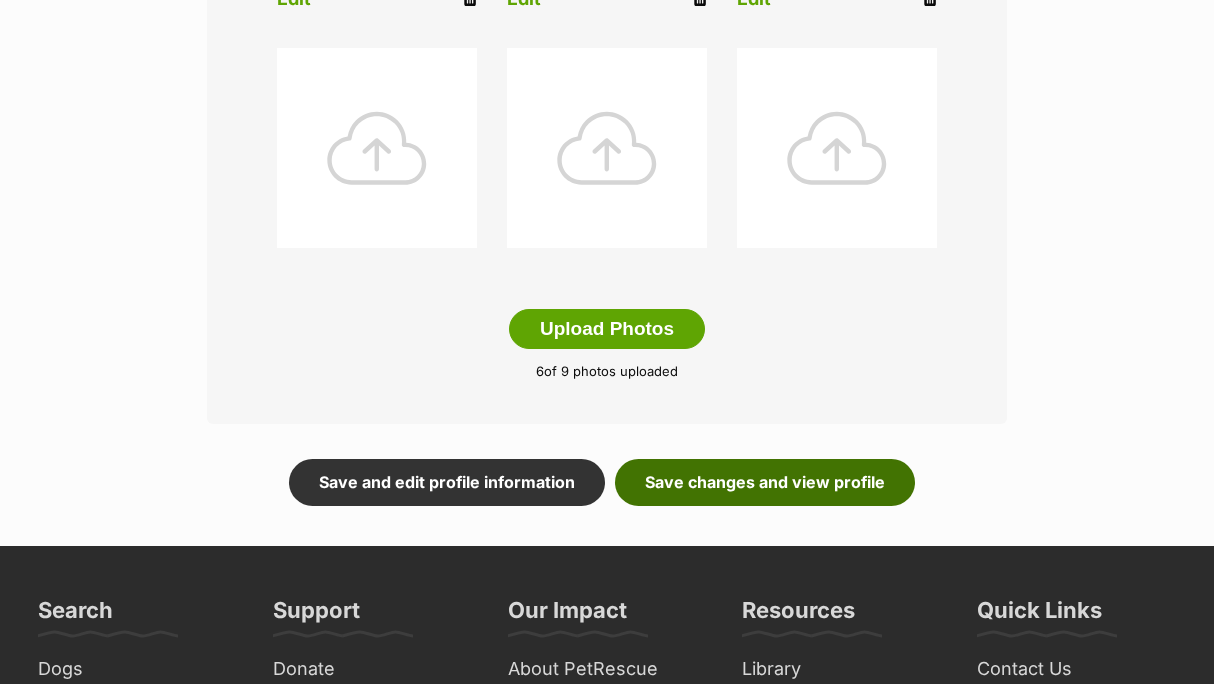 click on "Save changes and view profile" at bounding box center (765, 482) 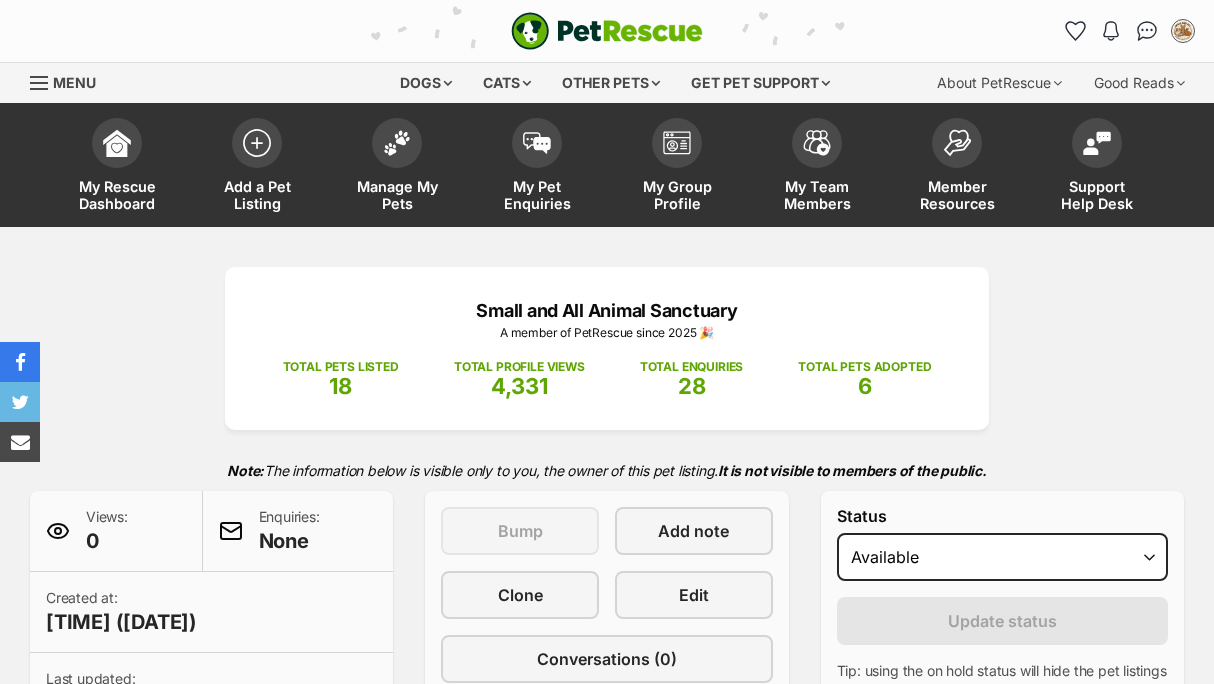 scroll, scrollTop: 0, scrollLeft: 0, axis: both 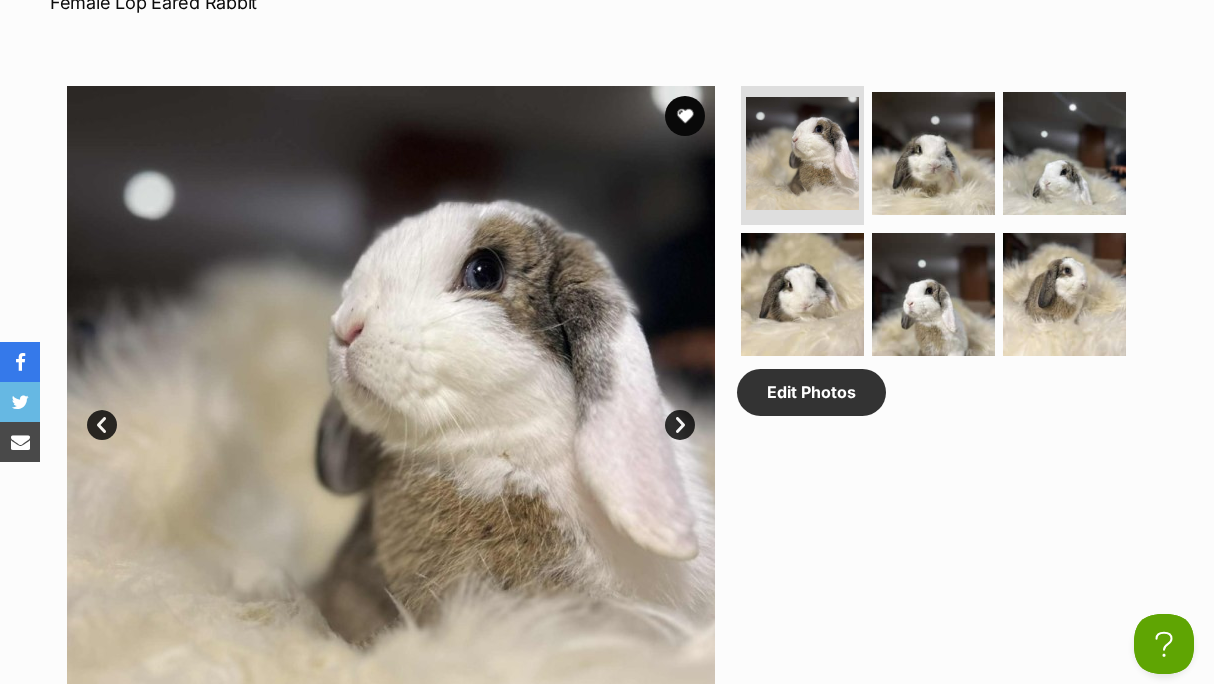 click on "Next" at bounding box center [680, 425] 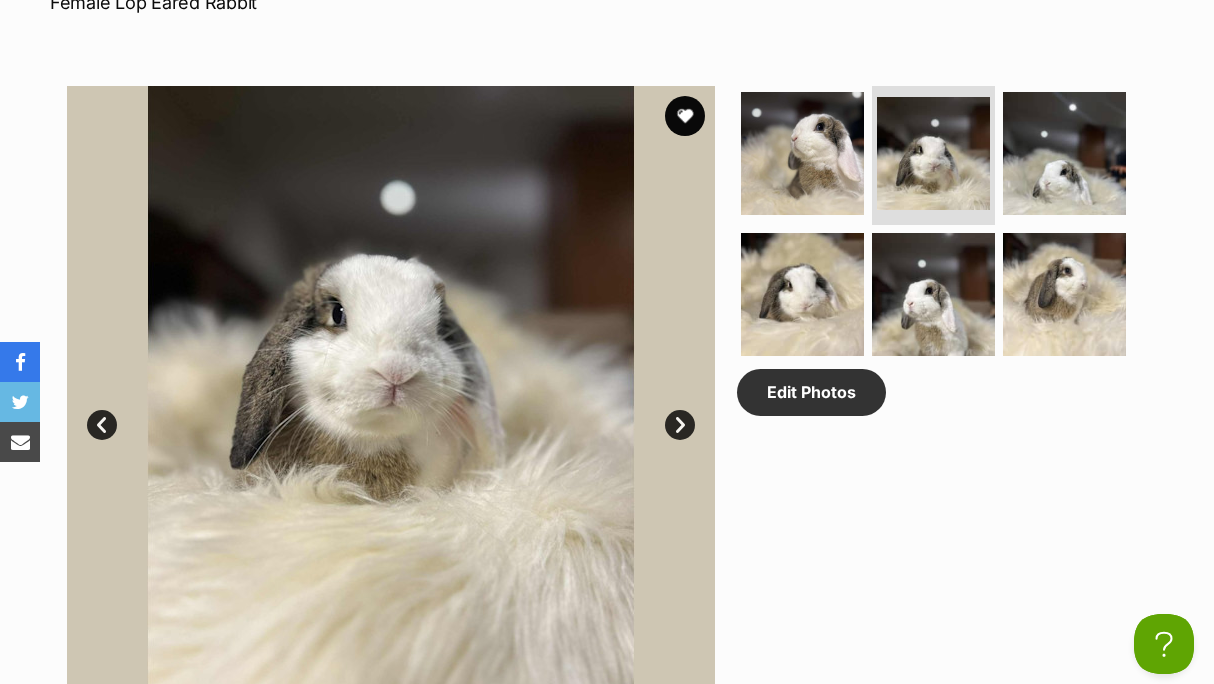 click on "Next" at bounding box center [680, 425] 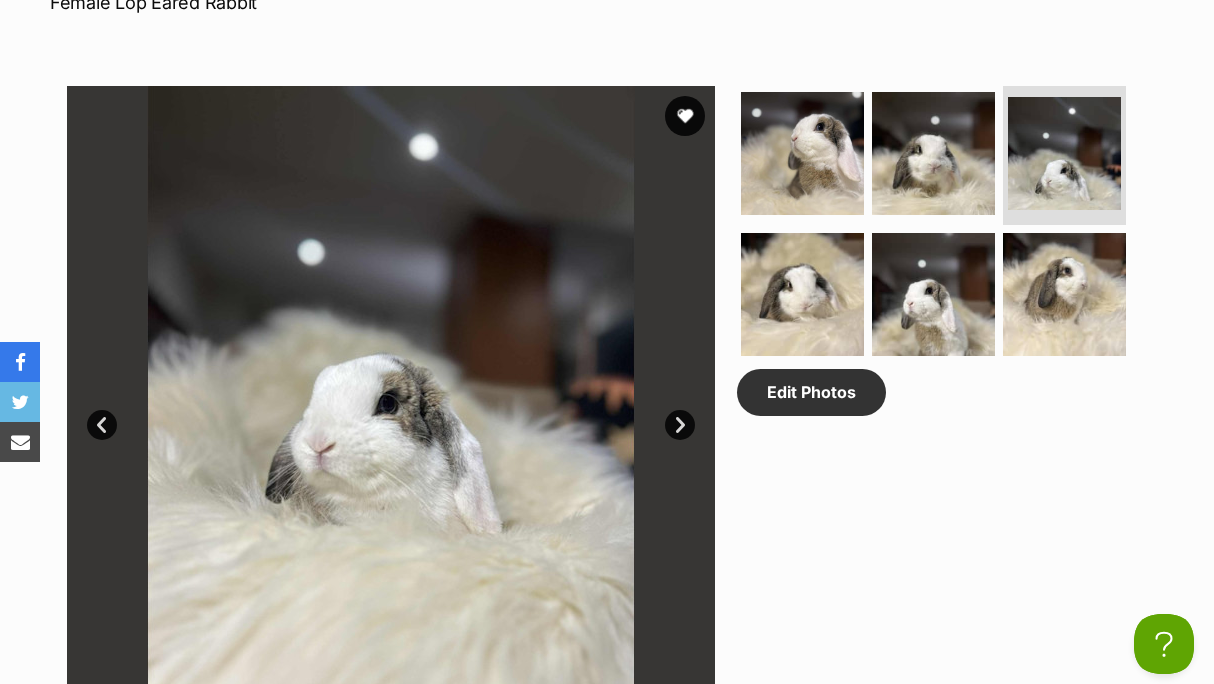 click on "Next" at bounding box center (680, 425) 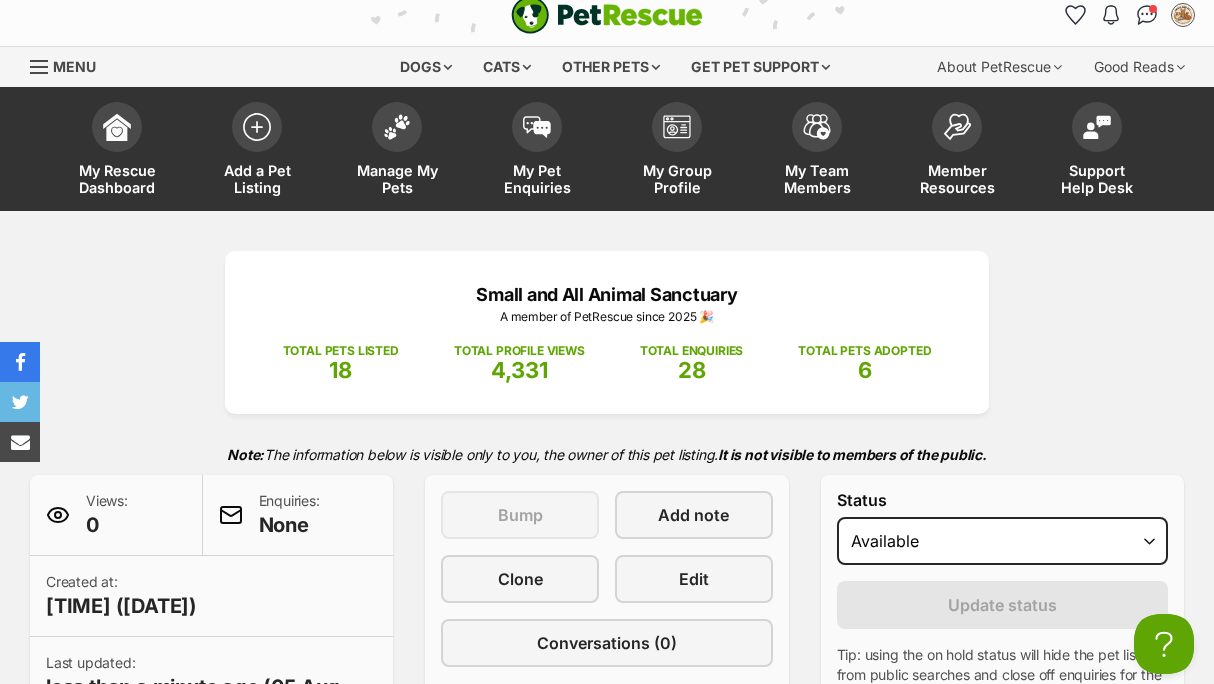 scroll, scrollTop: 0, scrollLeft: 0, axis: both 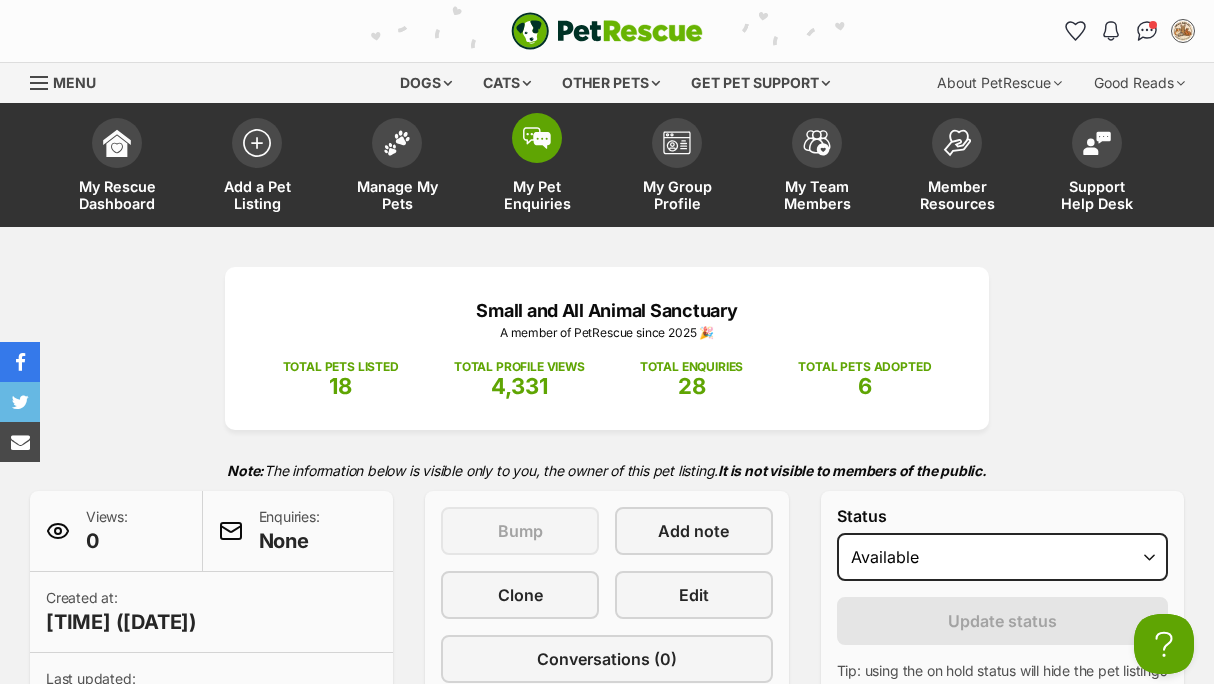 click at bounding box center [537, 138] 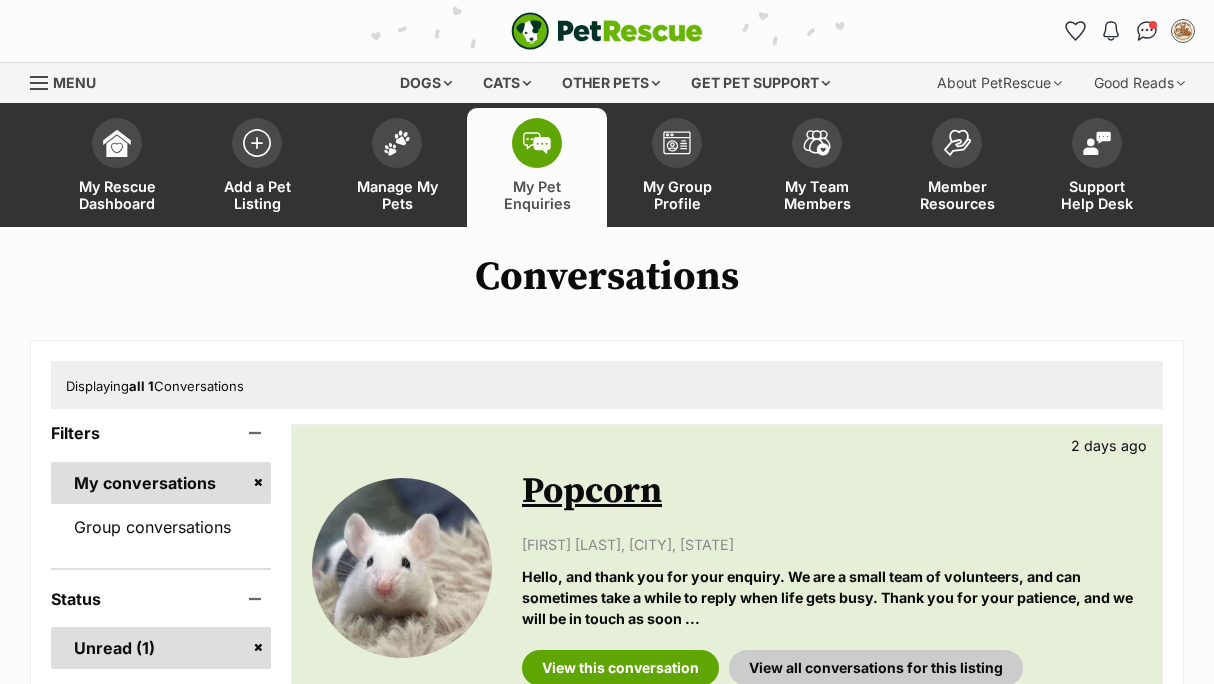 scroll, scrollTop: 0, scrollLeft: 0, axis: both 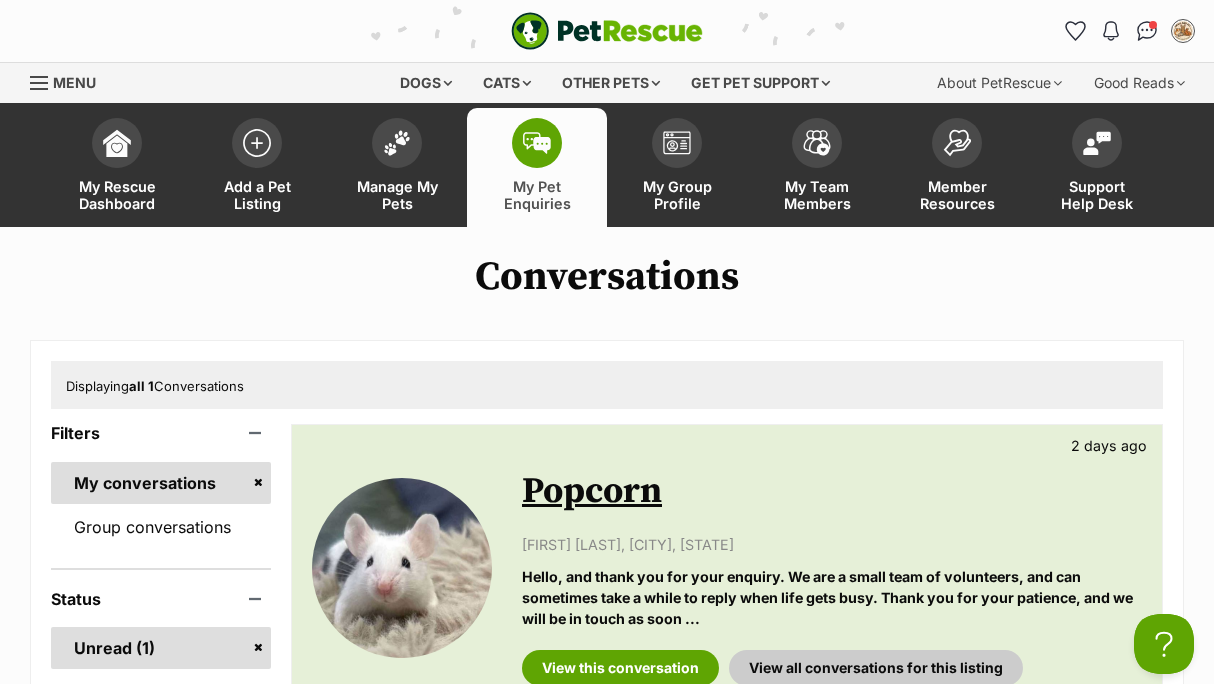 click on "Popcorn" at bounding box center [592, 491] 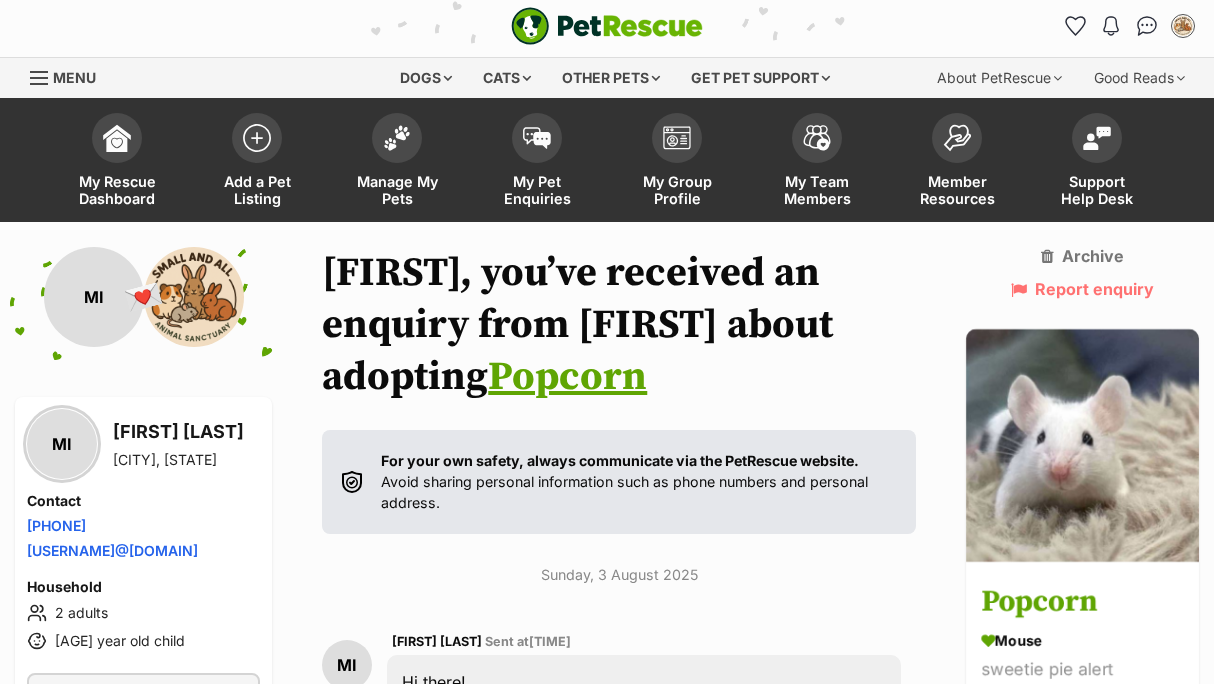 scroll, scrollTop: 0, scrollLeft: 0, axis: both 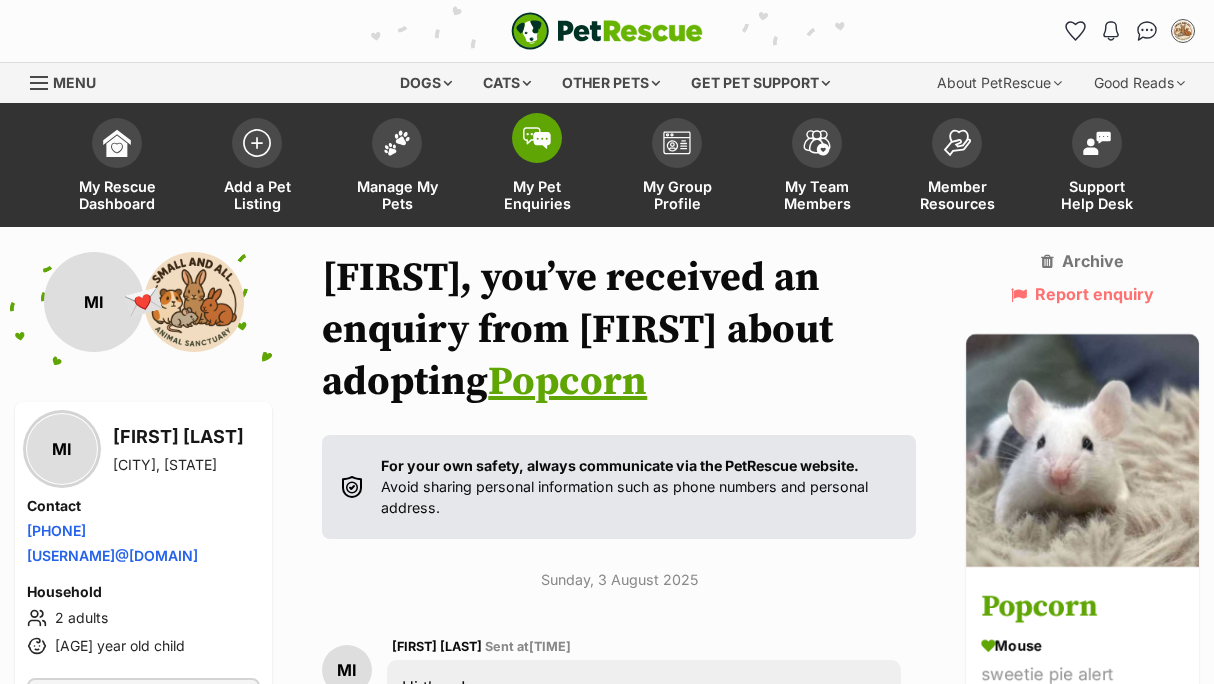 click at bounding box center (537, 138) 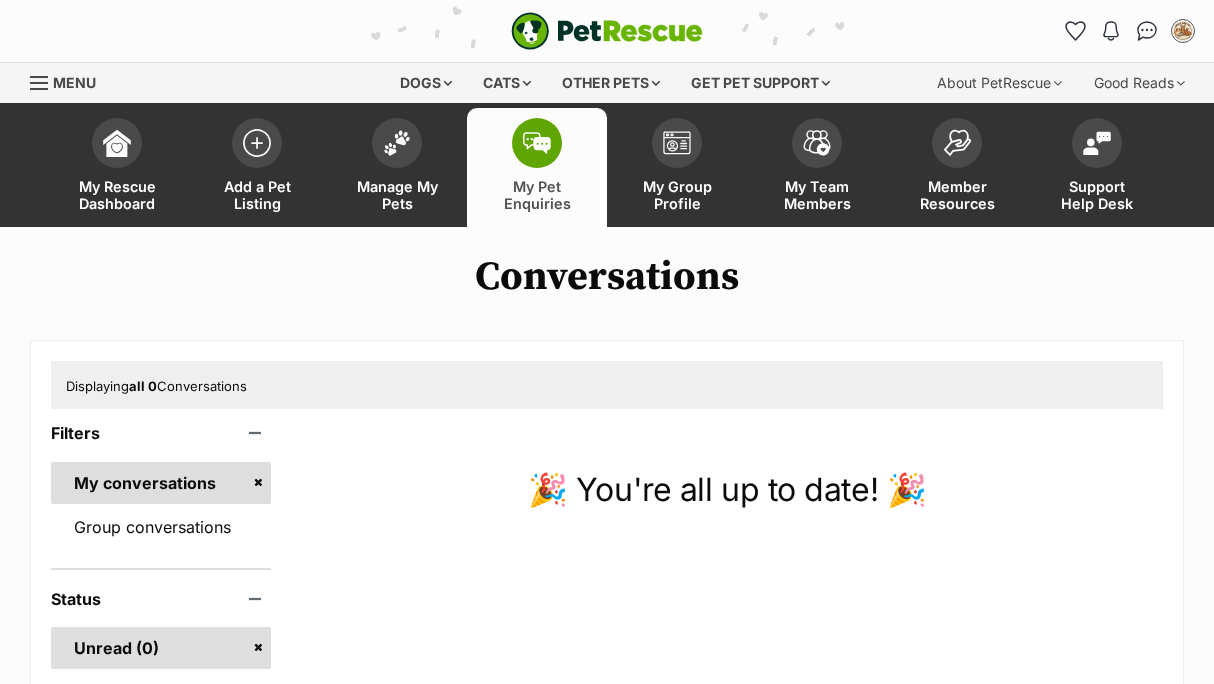 scroll, scrollTop: 0, scrollLeft: 0, axis: both 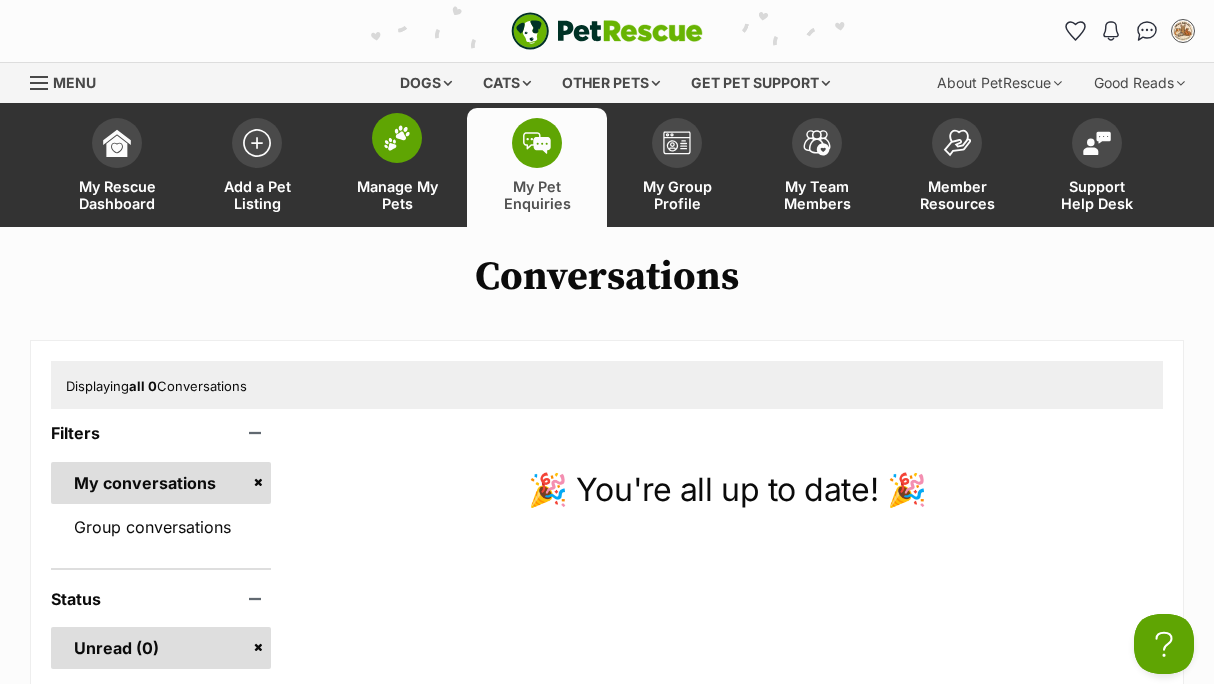click at bounding box center (397, 138) 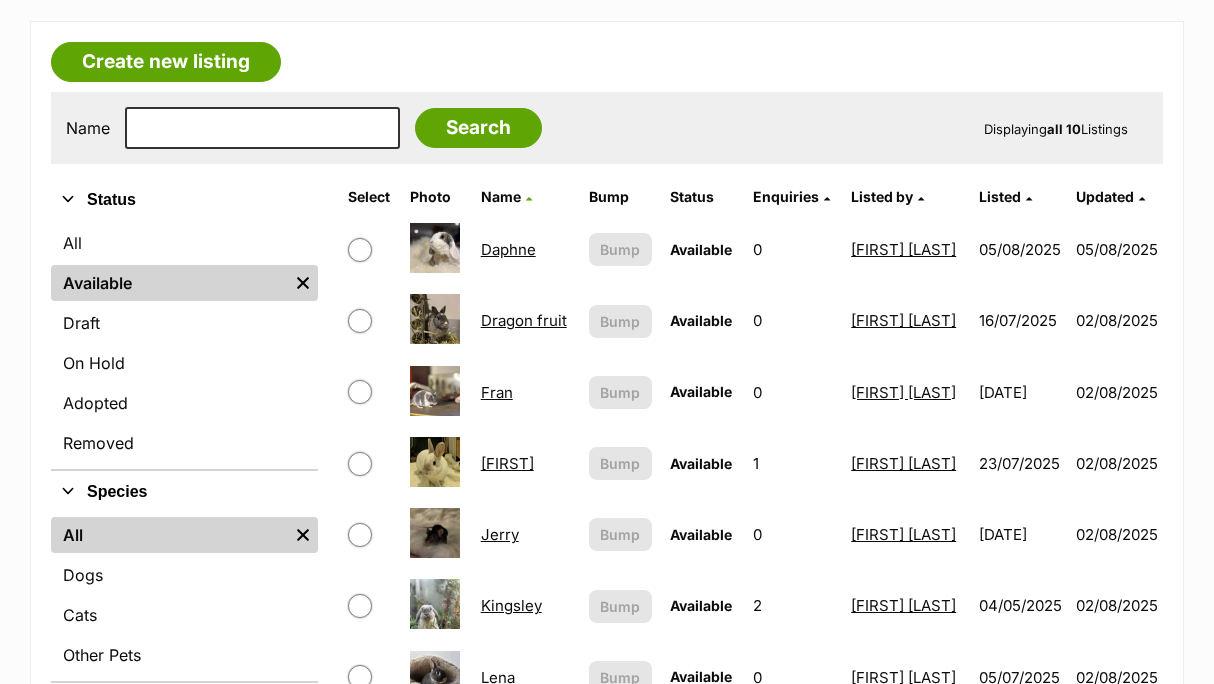 scroll, scrollTop: 0, scrollLeft: 0, axis: both 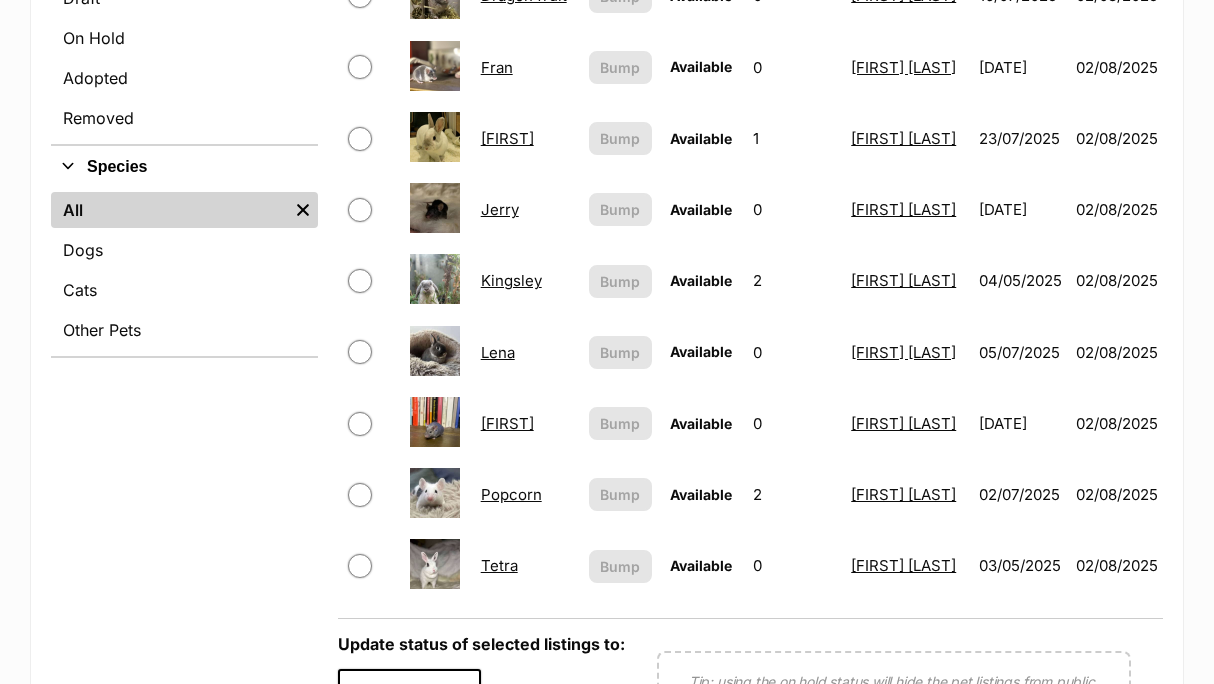 click at bounding box center [360, 495] 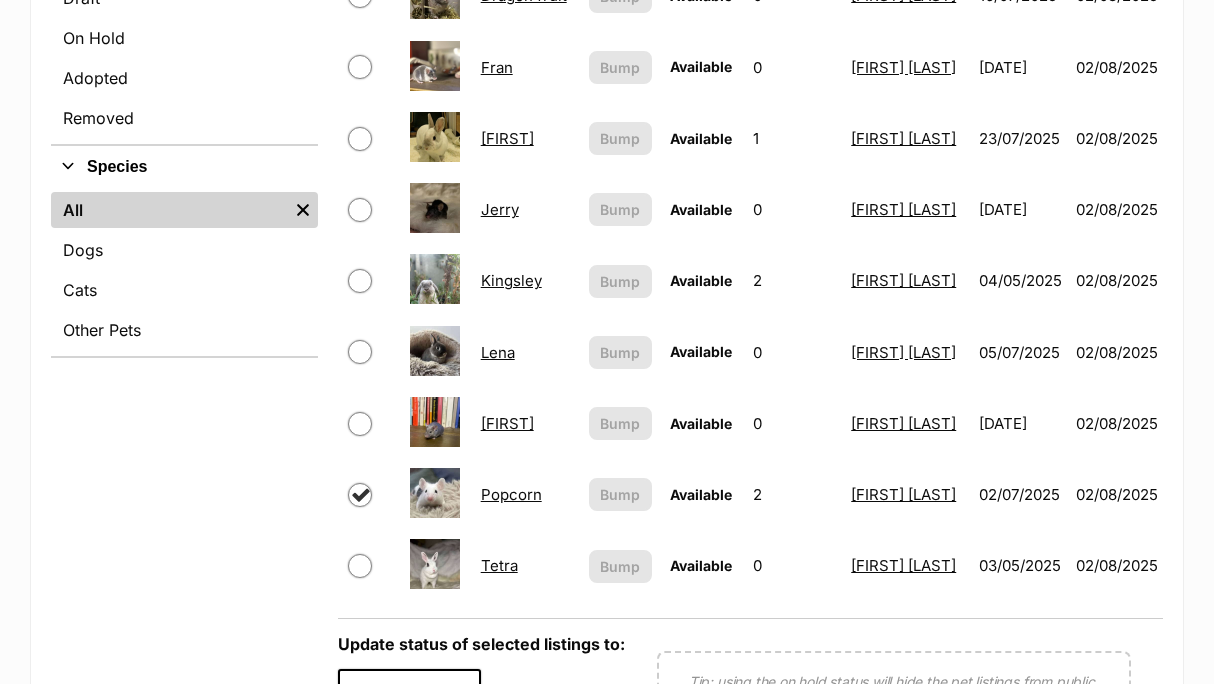 checkbox on "true" 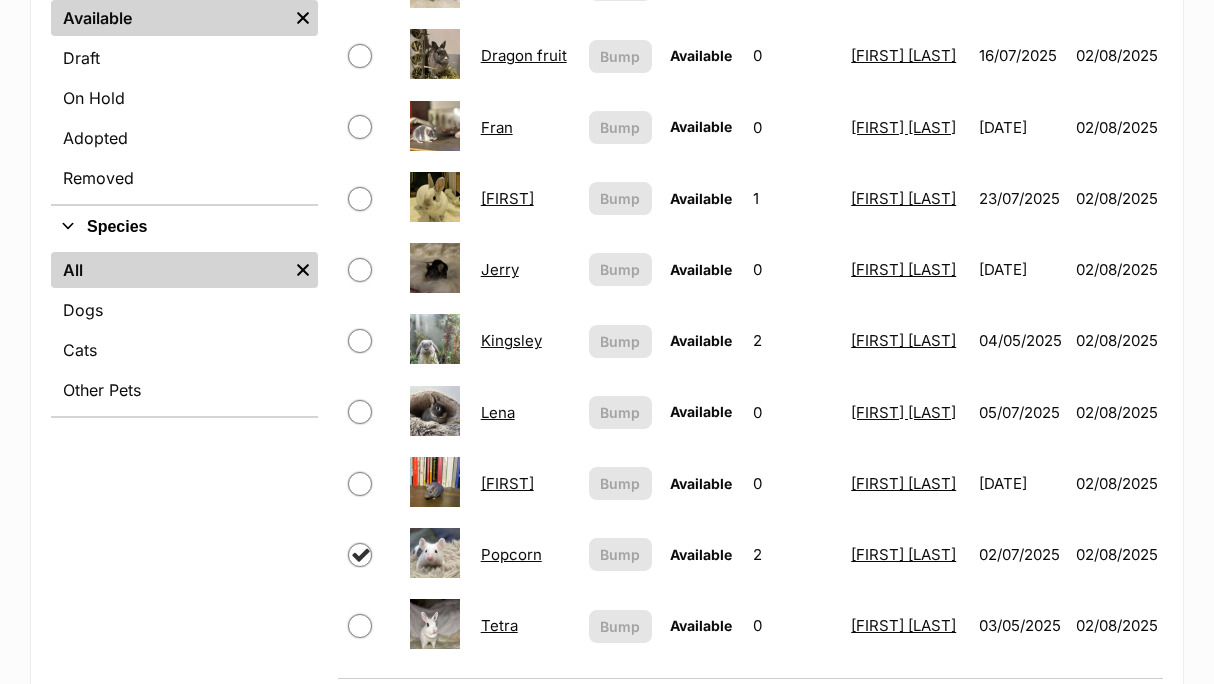 scroll, scrollTop: 579, scrollLeft: 0, axis: vertical 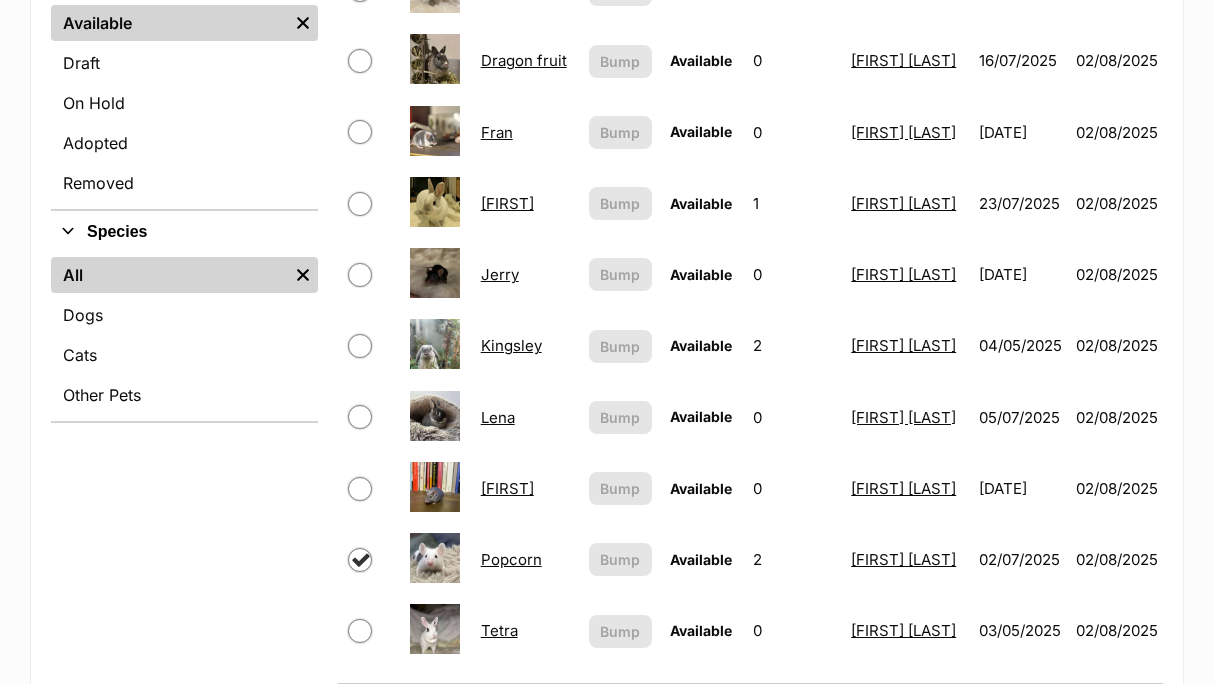 click at bounding box center [360, 489] 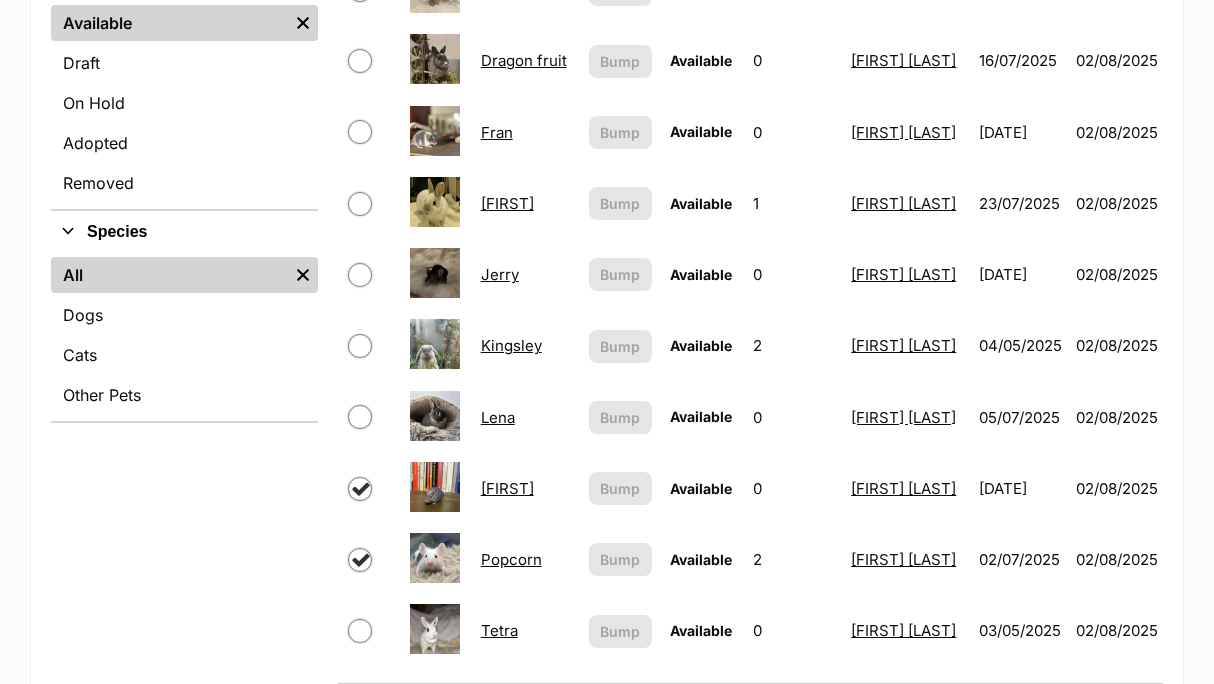 checkbox on "true" 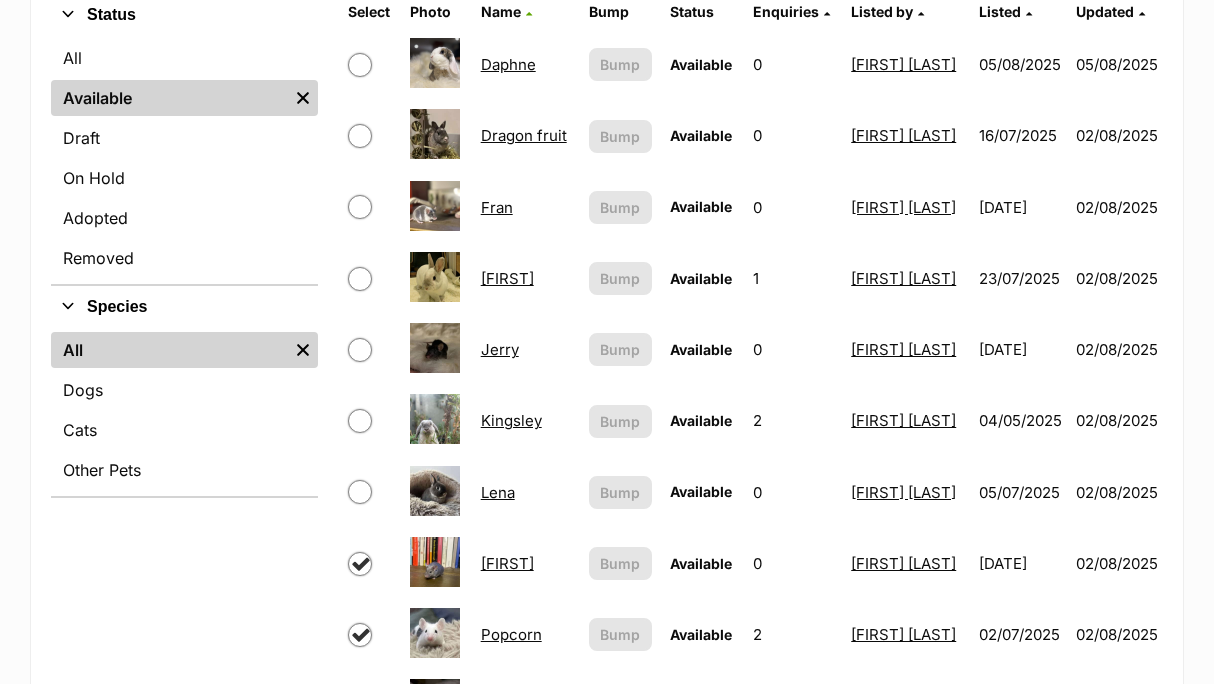 scroll, scrollTop: 498, scrollLeft: 0, axis: vertical 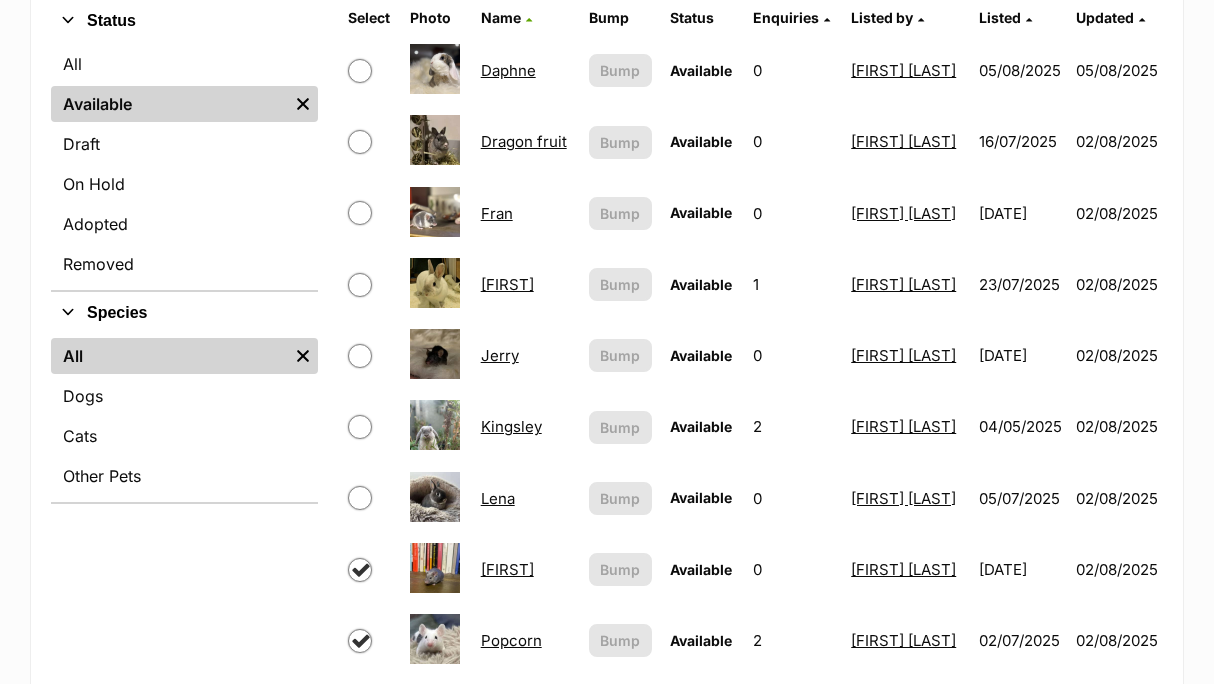 click at bounding box center (360, 356) 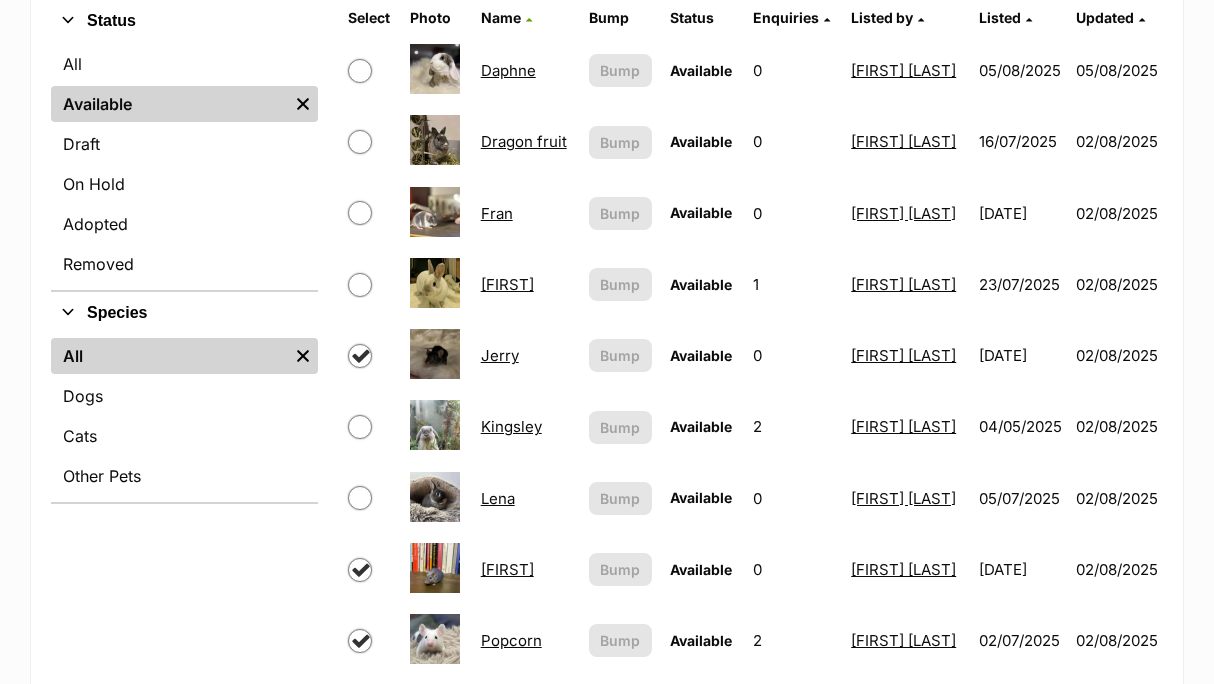 checkbox on "true" 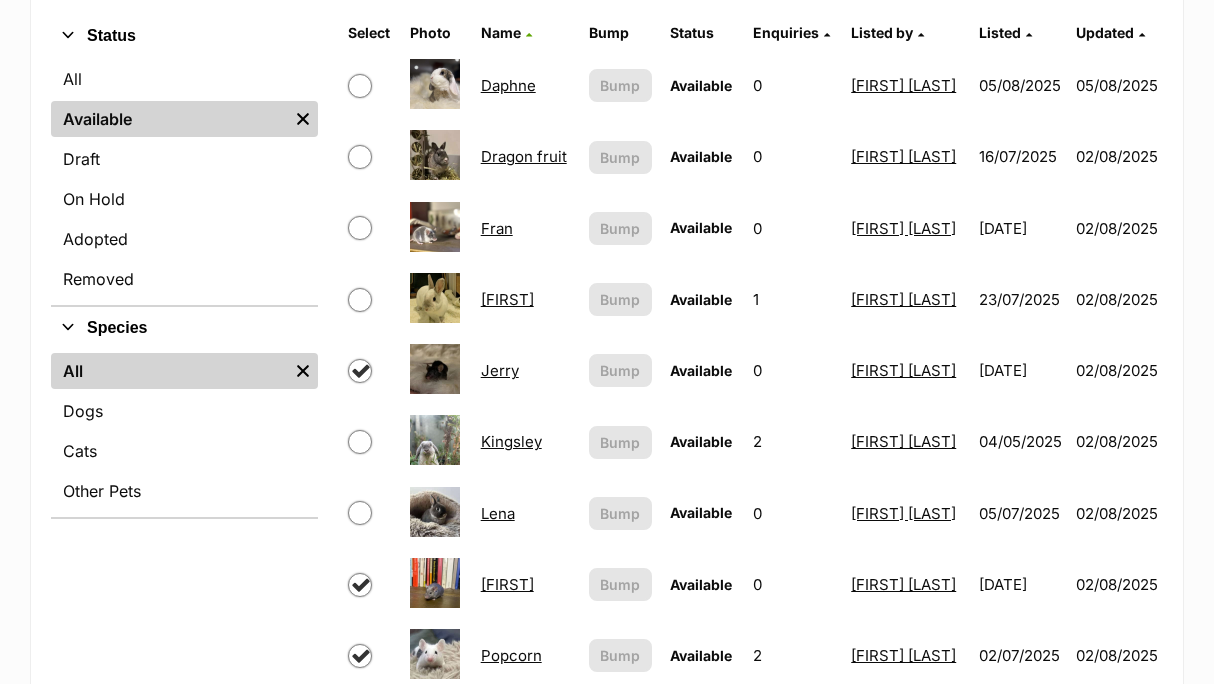 scroll, scrollTop: 481, scrollLeft: 0, axis: vertical 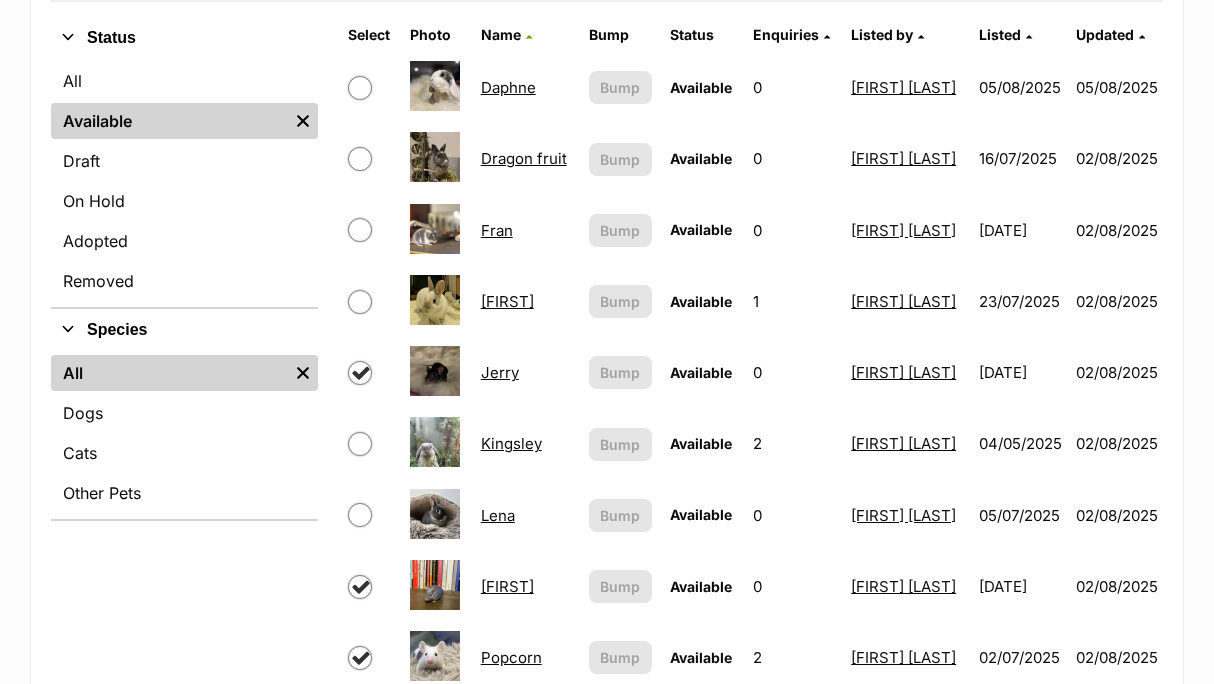 click at bounding box center [360, 658] 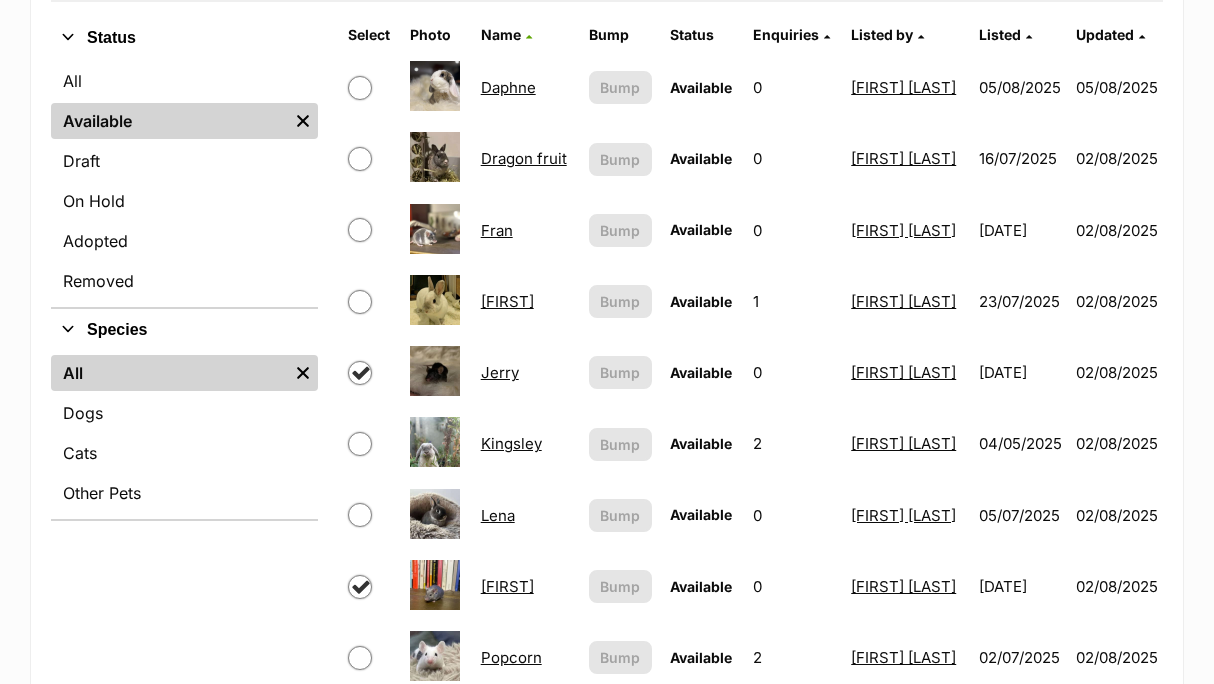 checkbox on "false" 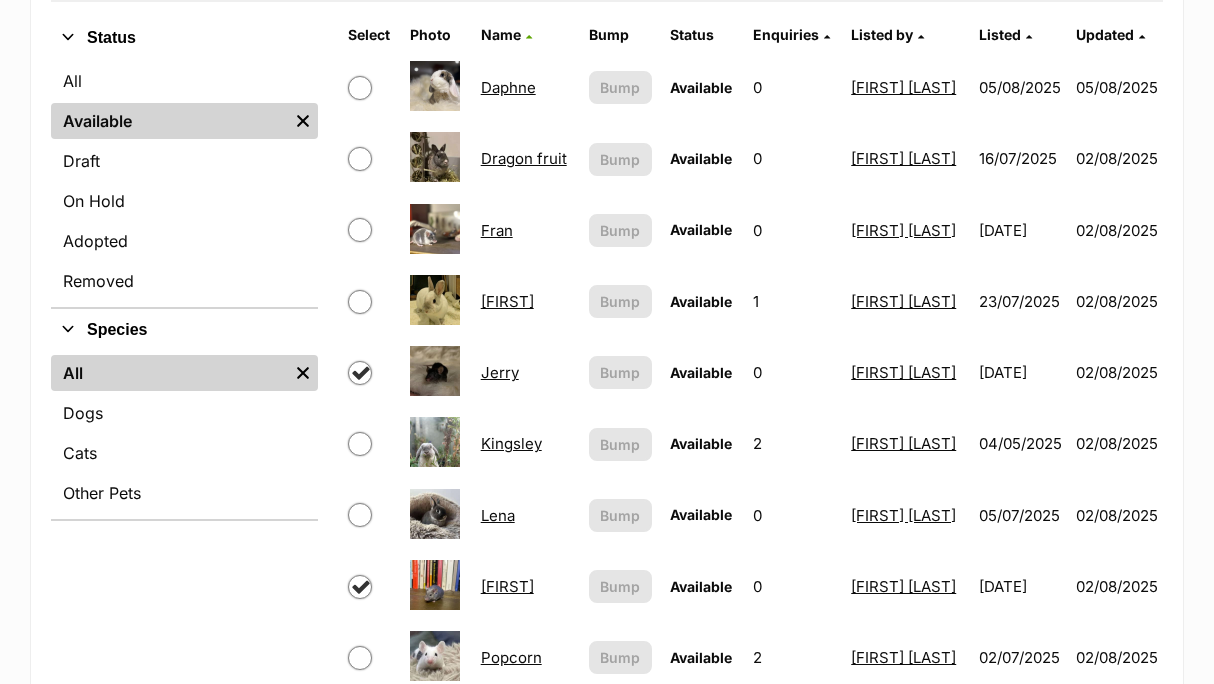 click at bounding box center [360, 587] 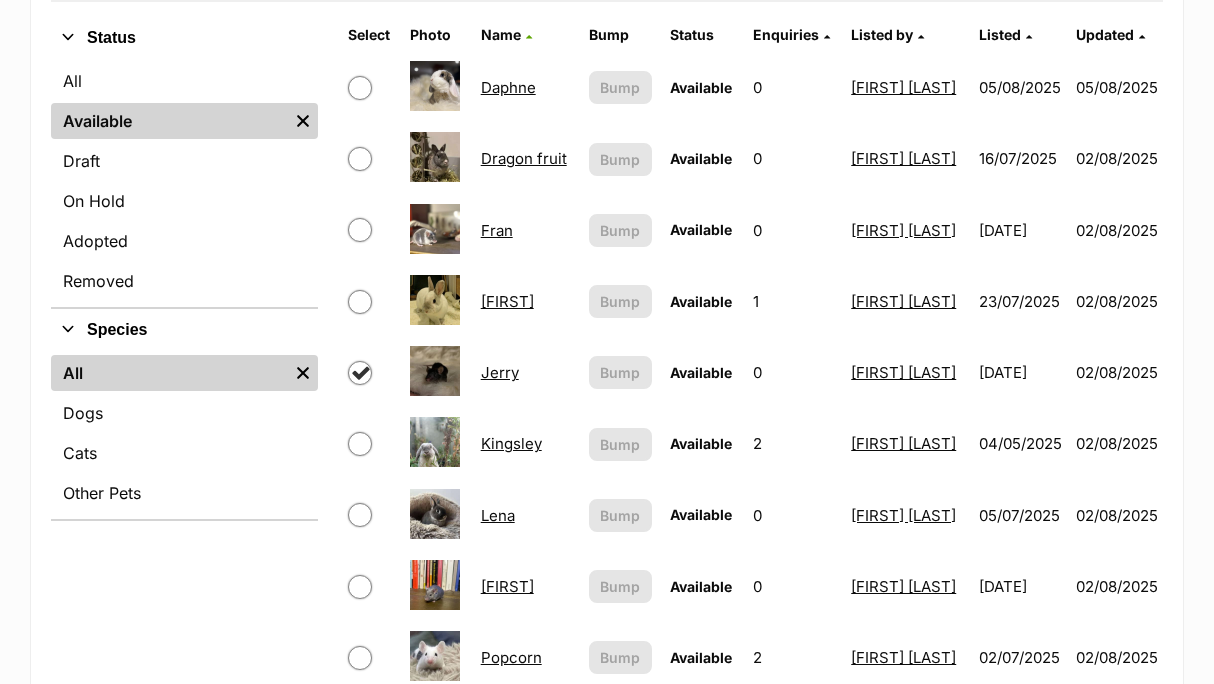 checkbox on "false" 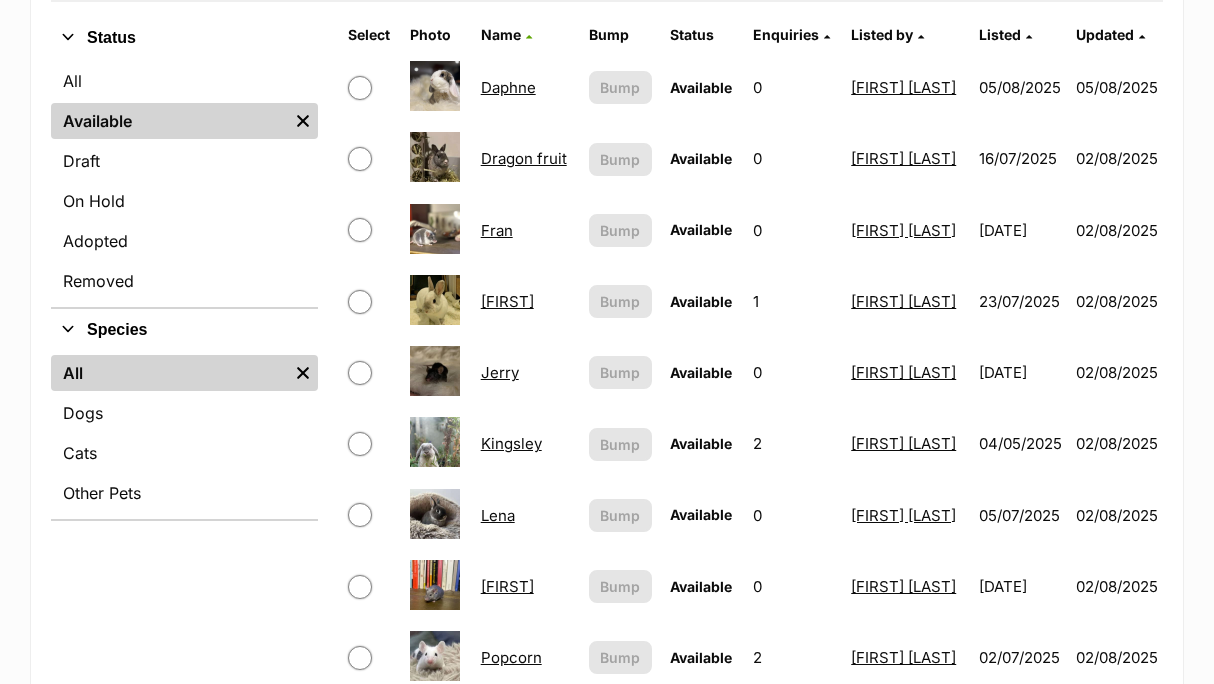 checkbox on "false" 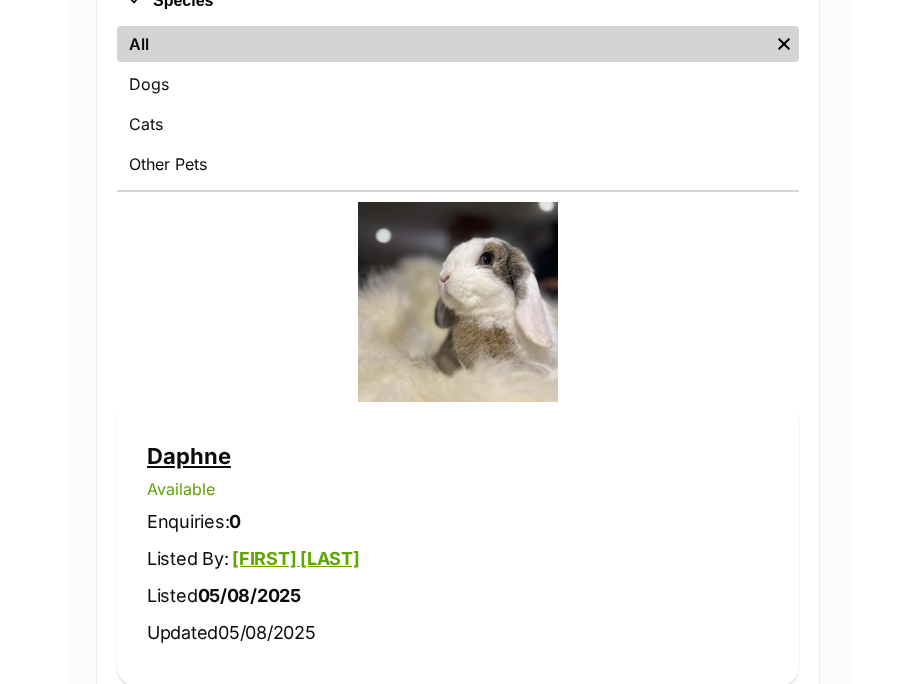 scroll, scrollTop: 988, scrollLeft: 0, axis: vertical 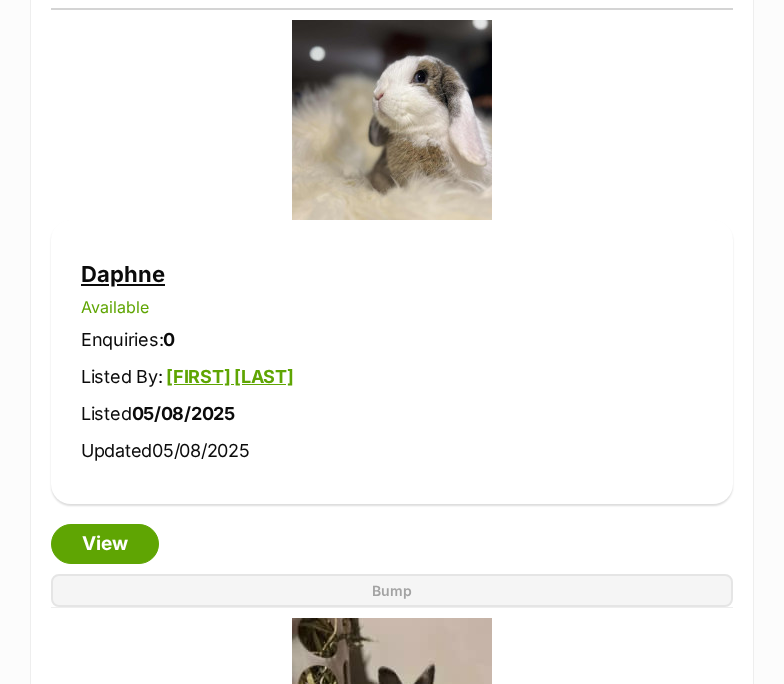 click on "Daphne" at bounding box center (123, 274) 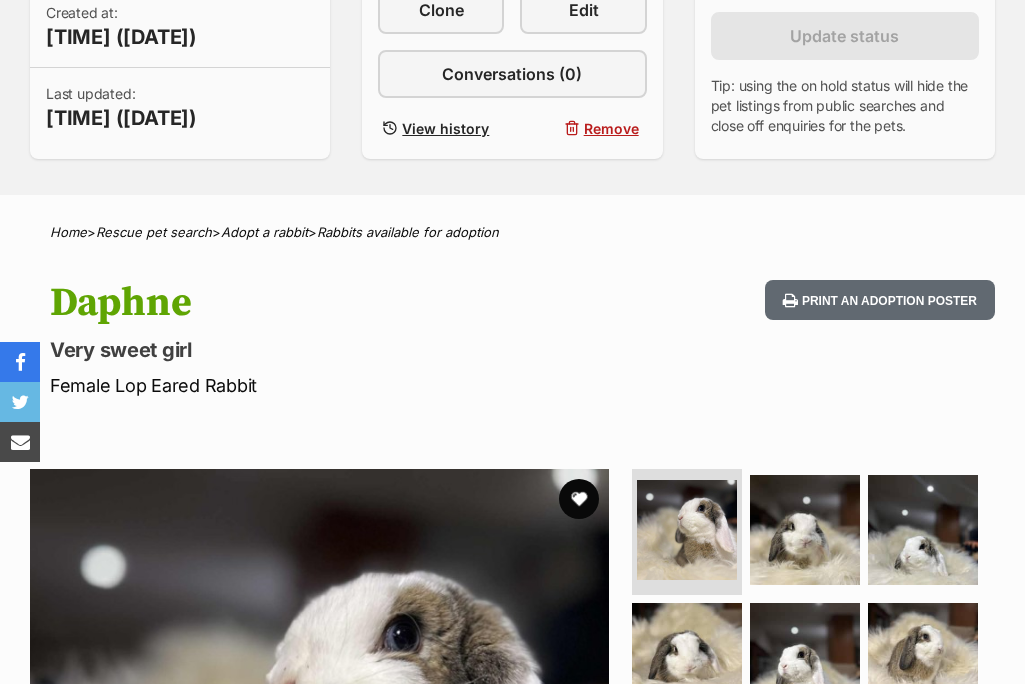 scroll, scrollTop: 1189, scrollLeft: 0, axis: vertical 